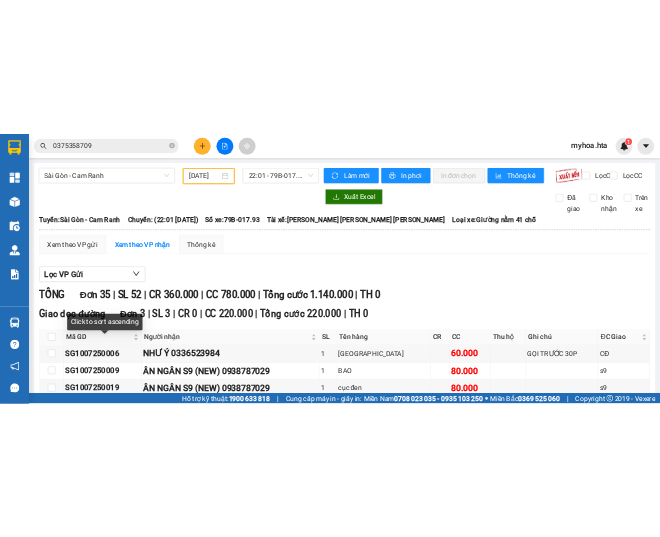 scroll, scrollTop: 0, scrollLeft: 0, axis: both 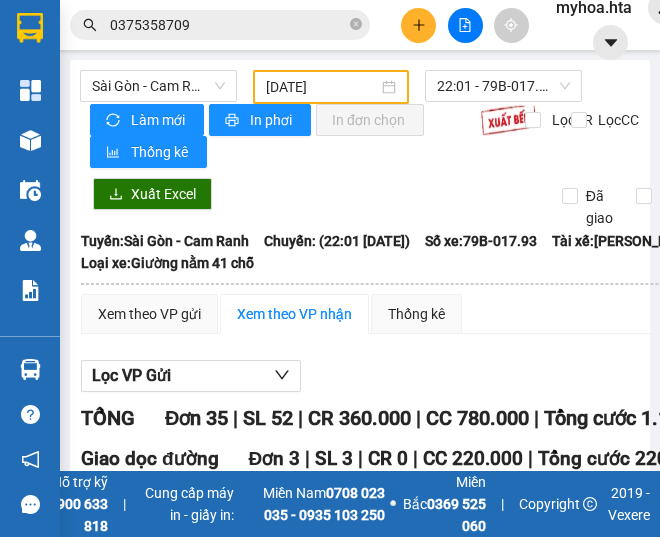 click on "[DATE]" at bounding box center (322, 87) 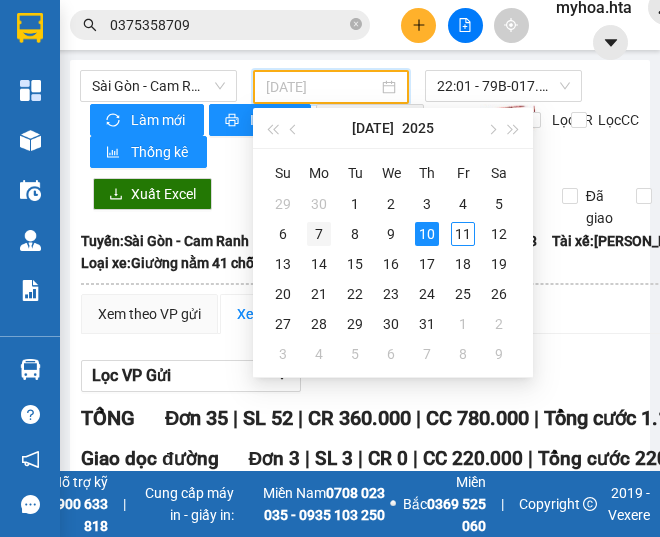 click on "7" at bounding box center [319, 234] 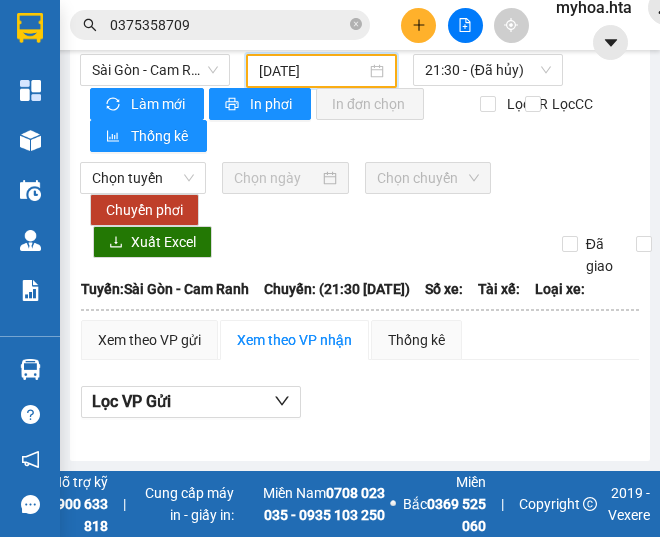 scroll, scrollTop: 0, scrollLeft: 0, axis: both 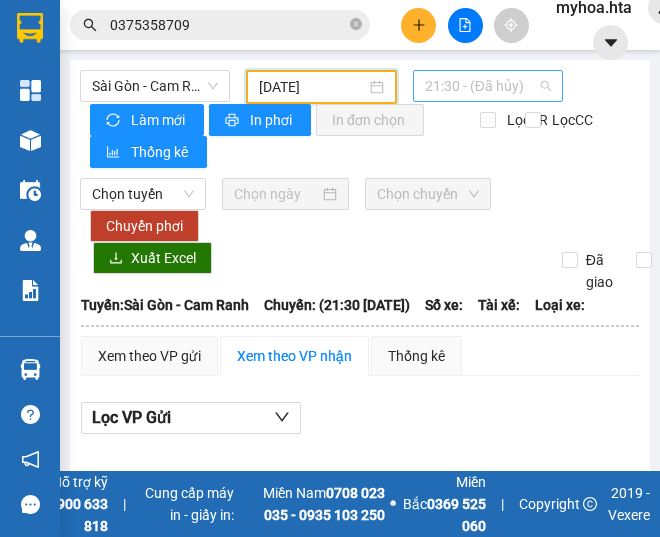 click on "21:30     - (Đã hủy)" at bounding box center [488, 86] 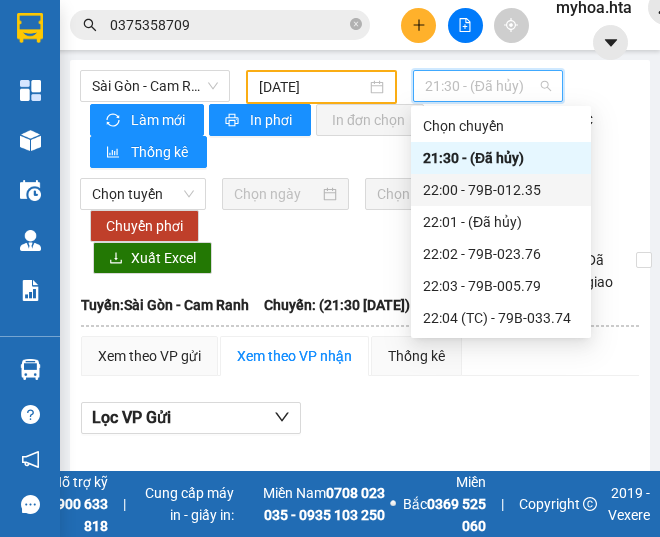 click on "22:00     - 79B-012.35" at bounding box center (501, 190) 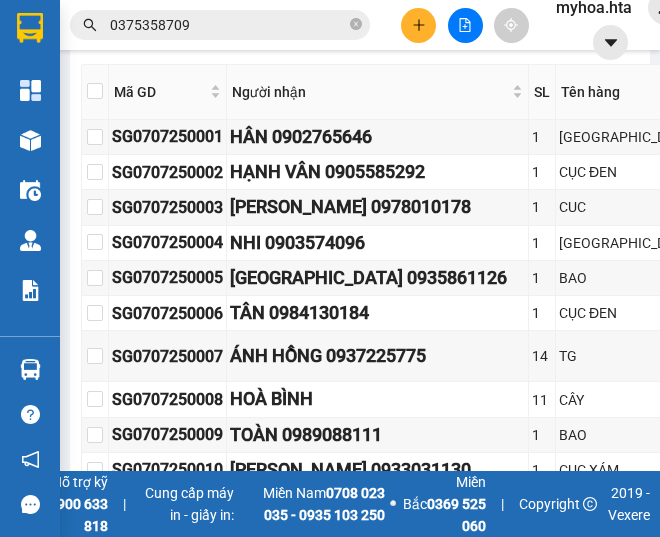 scroll, scrollTop: 700, scrollLeft: 0, axis: vertical 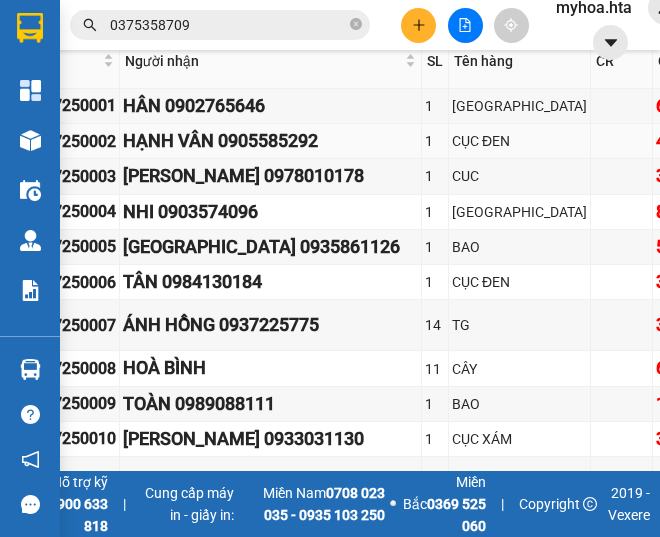 click on "HẠNH VÂN 0905585292" at bounding box center (270, 141) 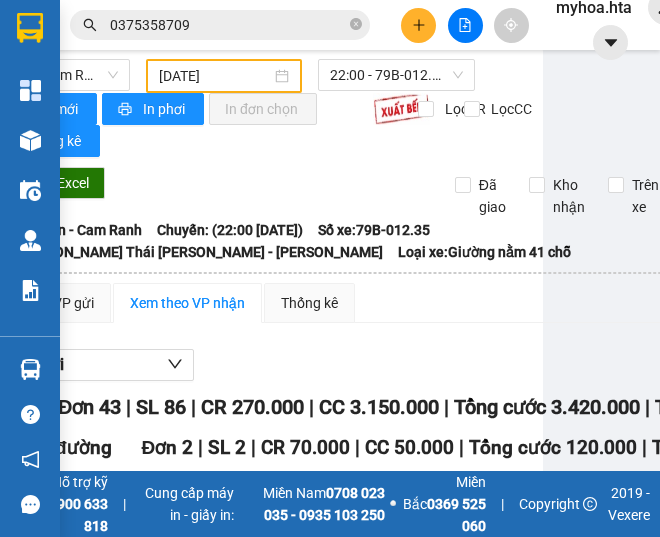 scroll, scrollTop: 0, scrollLeft: 107, axis: horizontal 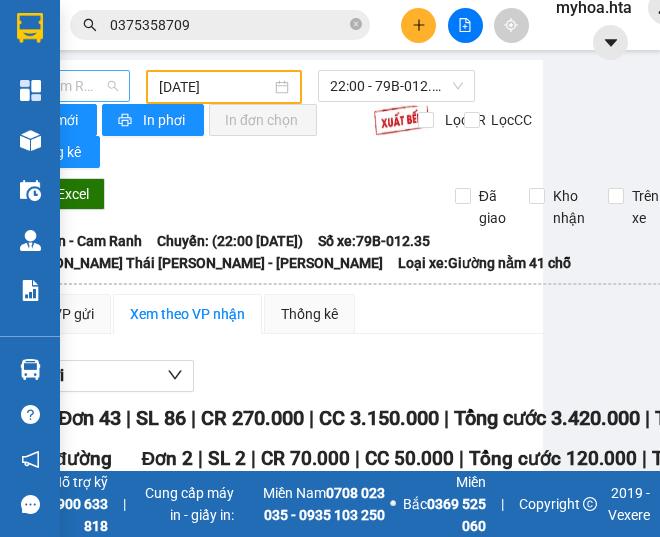 click on "Sài Gòn - Cam Ranh" at bounding box center [51, 86] 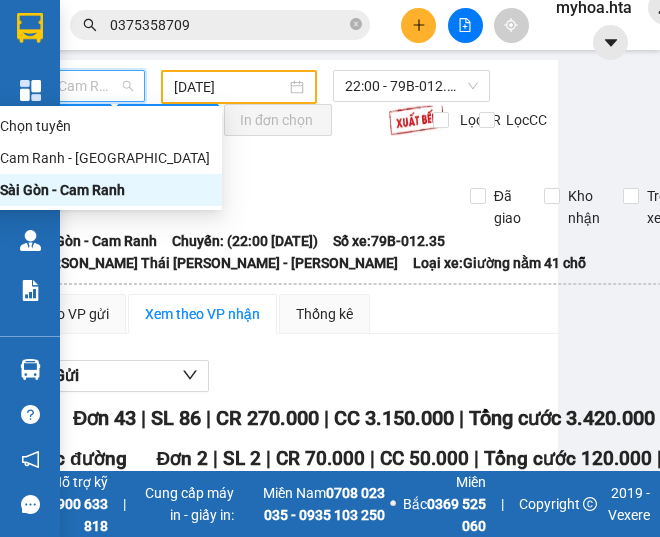click on "Sài Gòn - Cam Ranh" at bounding box center (105, 190) 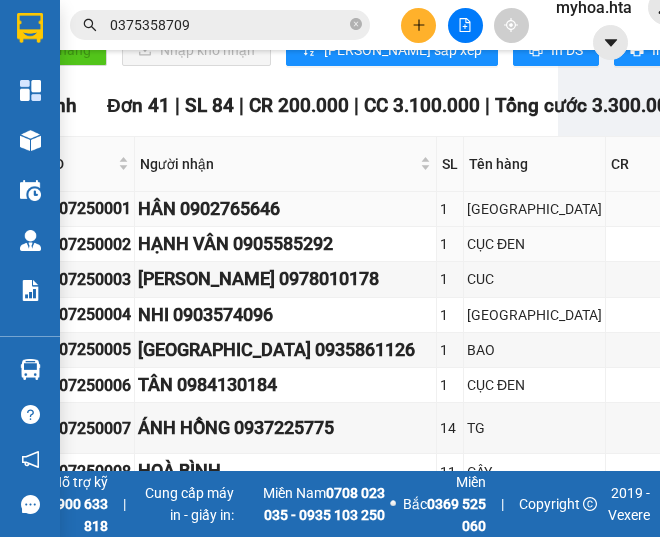 scroll, scrollTop: 700, scrollLeft: 92, axis: both 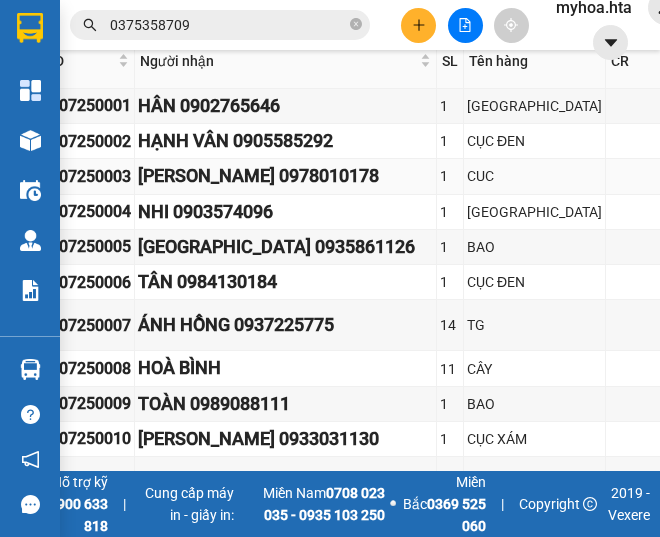 click on "CUC" at bounding box center [534, 176] 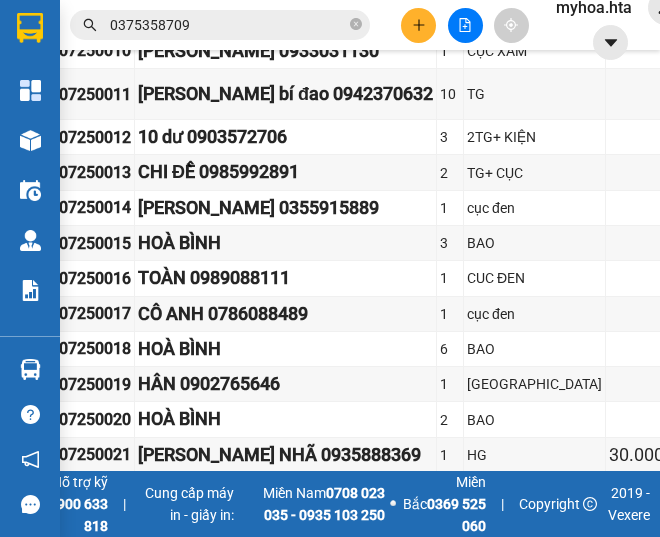 scroll, scrollTop: 1100, scrollLeft: 92, axis: both 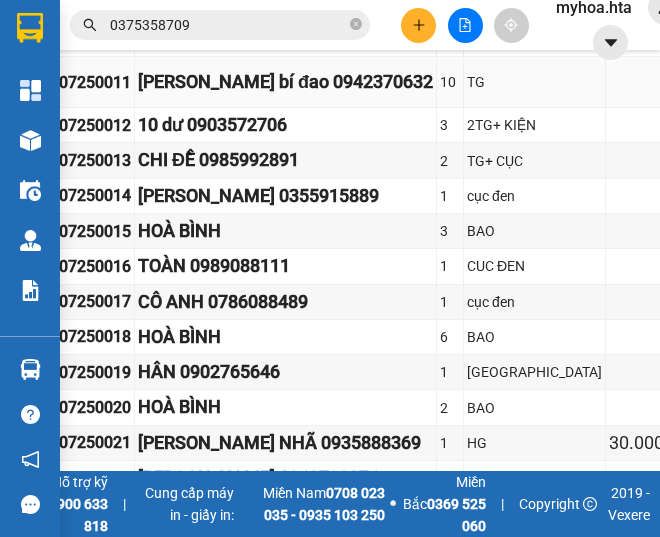 click on "[PERSON_NAME] bí đao 0942370632" at bounding box center [286, 82] 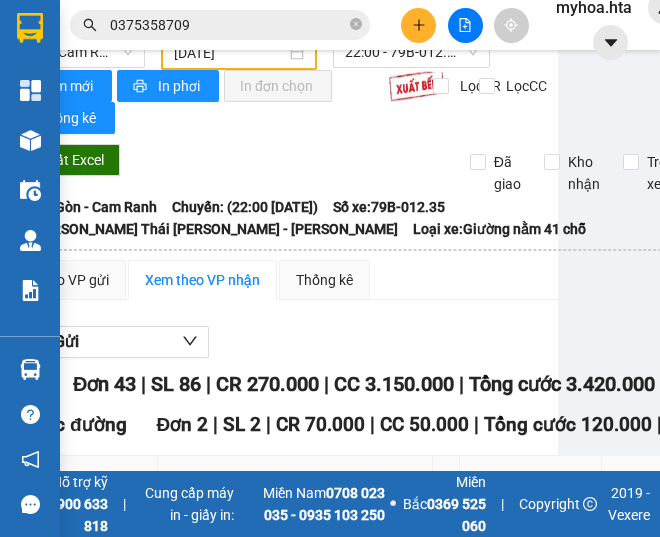 scroll, scrollTop: 0, scrollLeft: 92, axis: horizontal 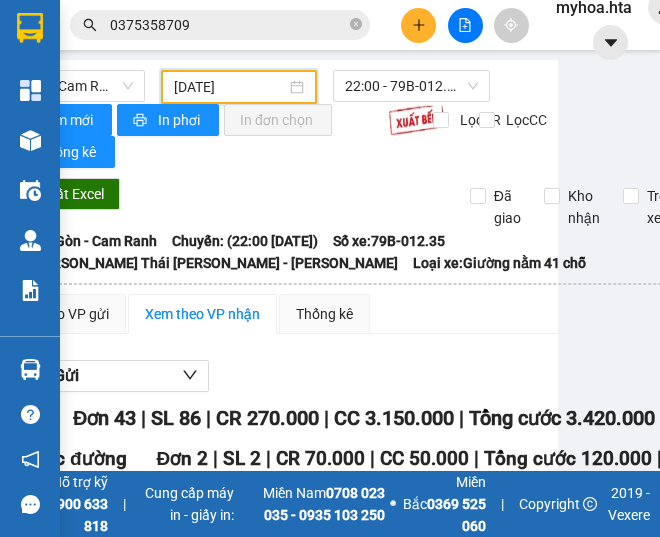 click on "[DATE]" at bounding box center (230, 87) 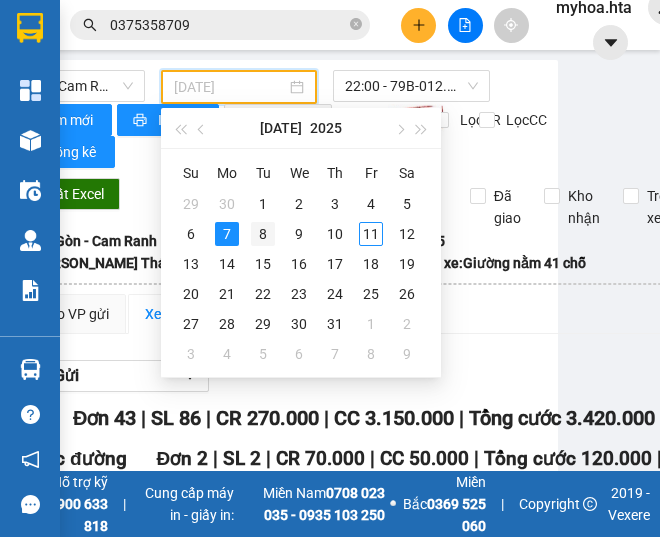 click on "8" at bounding box center [263, 234] 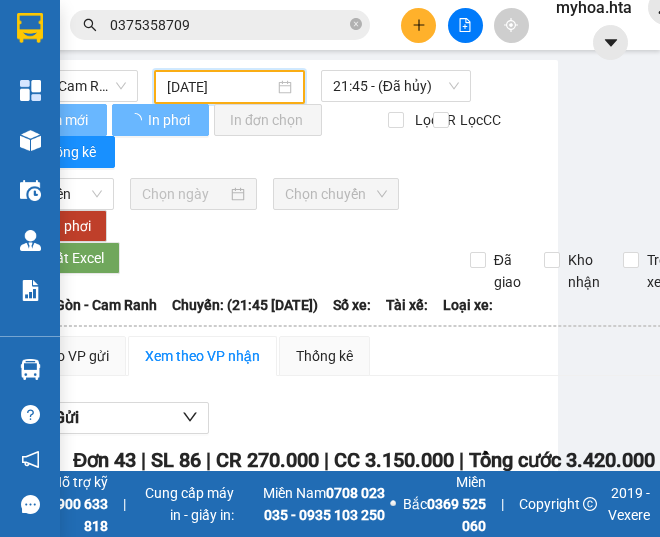 type on "[DATE]" 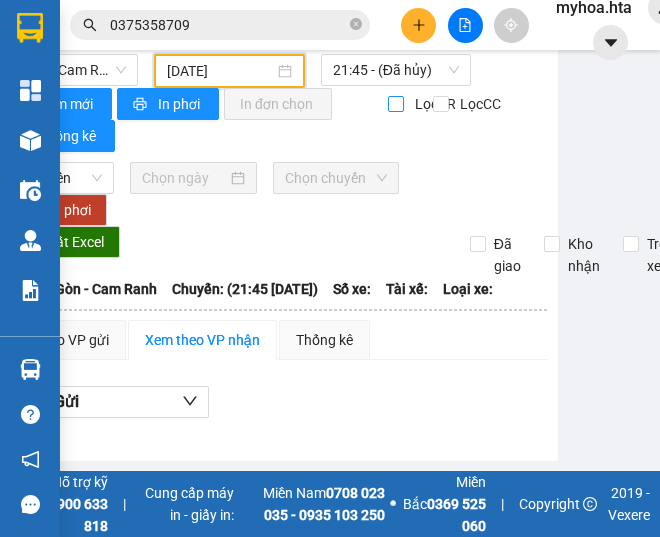 scroll, scrollTop: 0, scrollLeft: 92, axis: horizontal 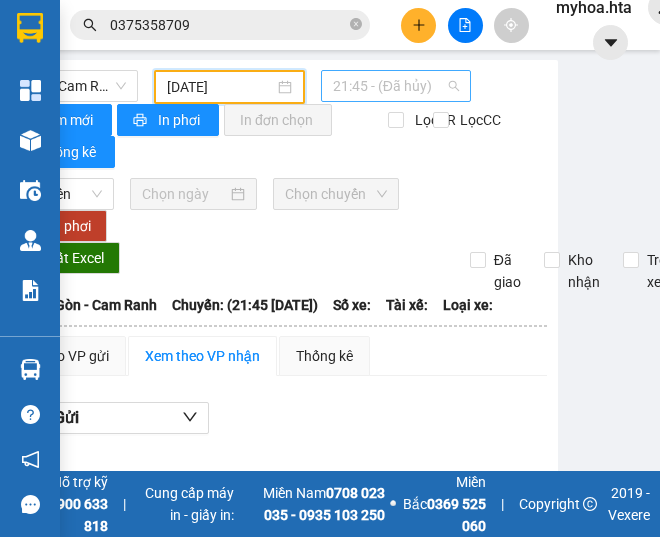 click on "21:45     - (Đã [PERSON_NAME])" at bounding box center [396, 86] 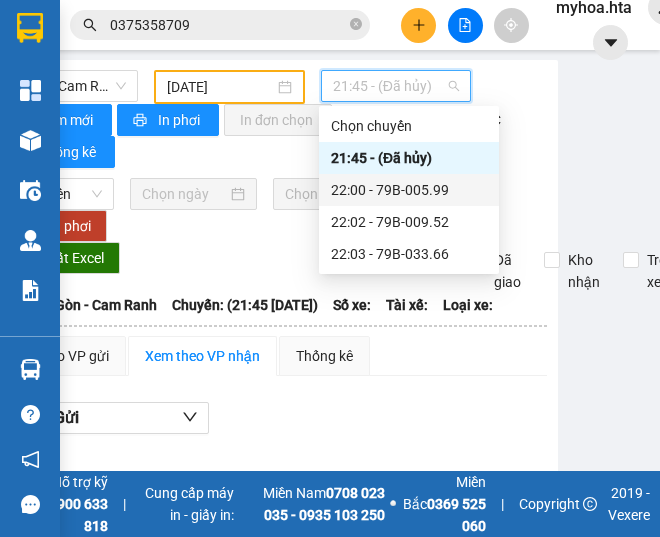 click on "22:00     - 79B-005.99" at bounding box center [409, 190] 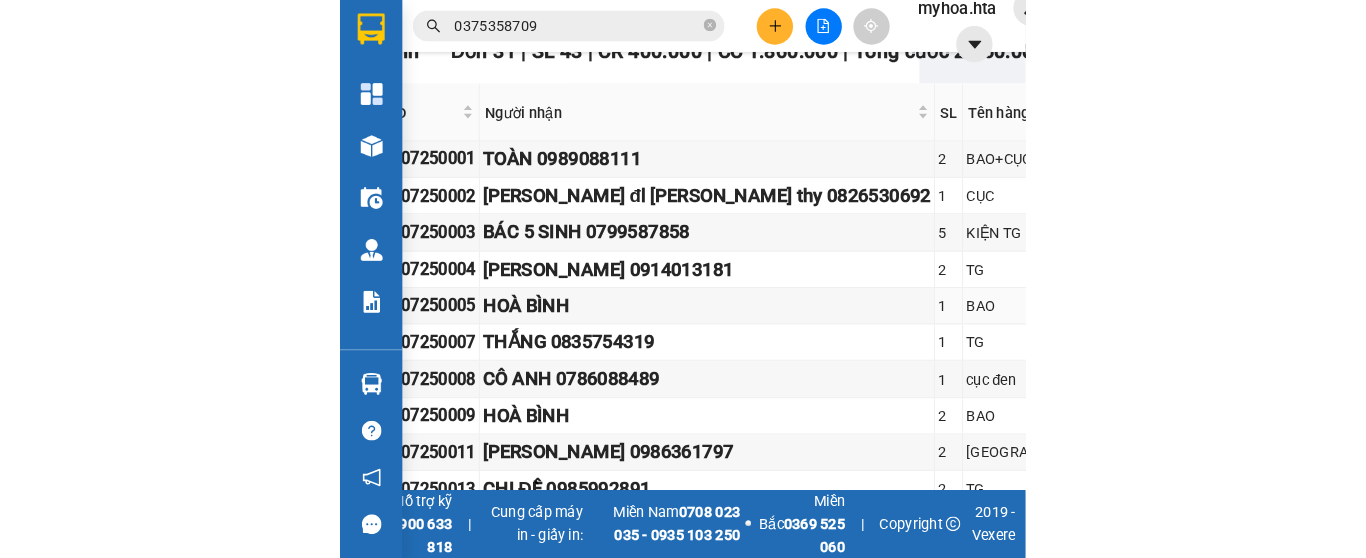scroll, scrollTop: 800, scrollLeft: 92, axis: both 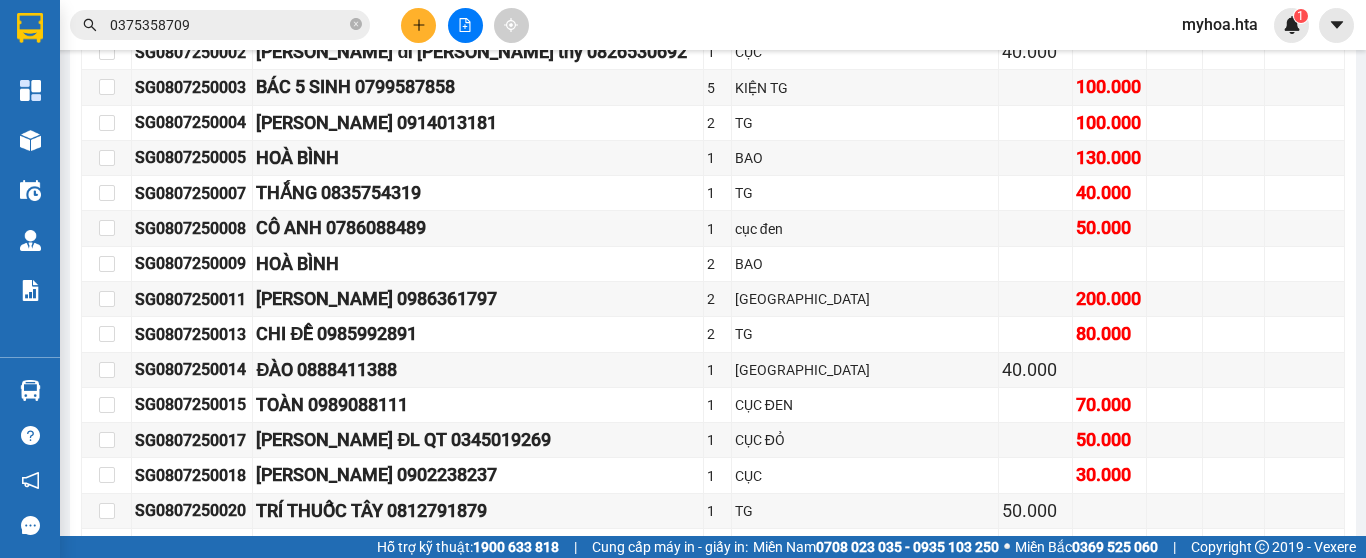 click at bounding box center [418, 25] 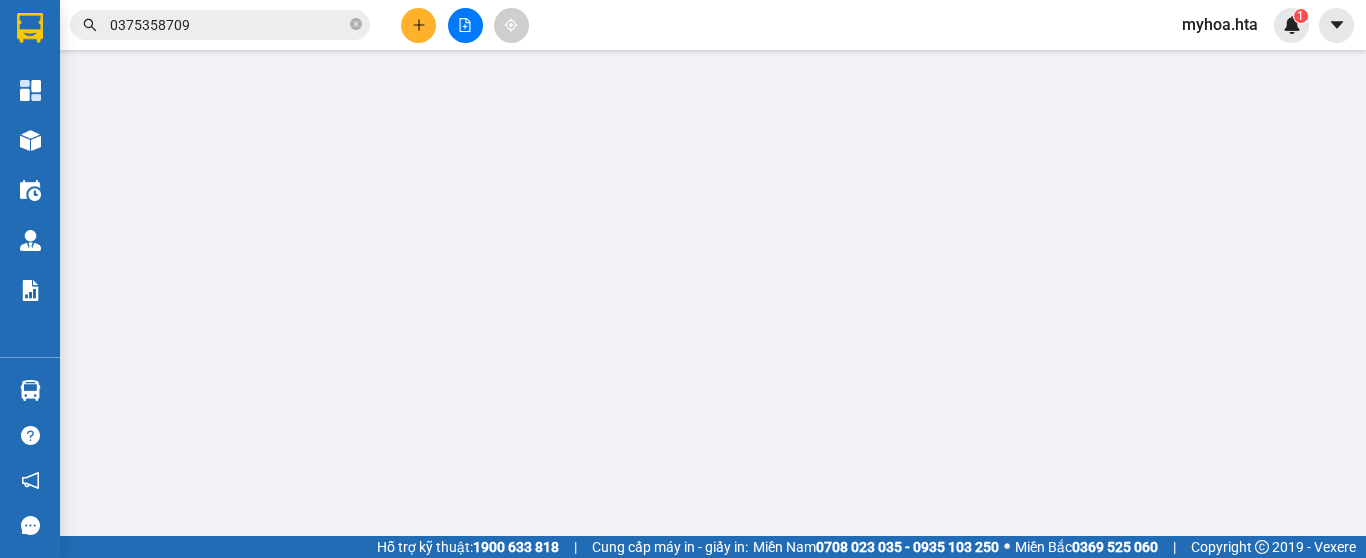 scroll, scrollTop: 0, scrollLeft: 0, axis: both 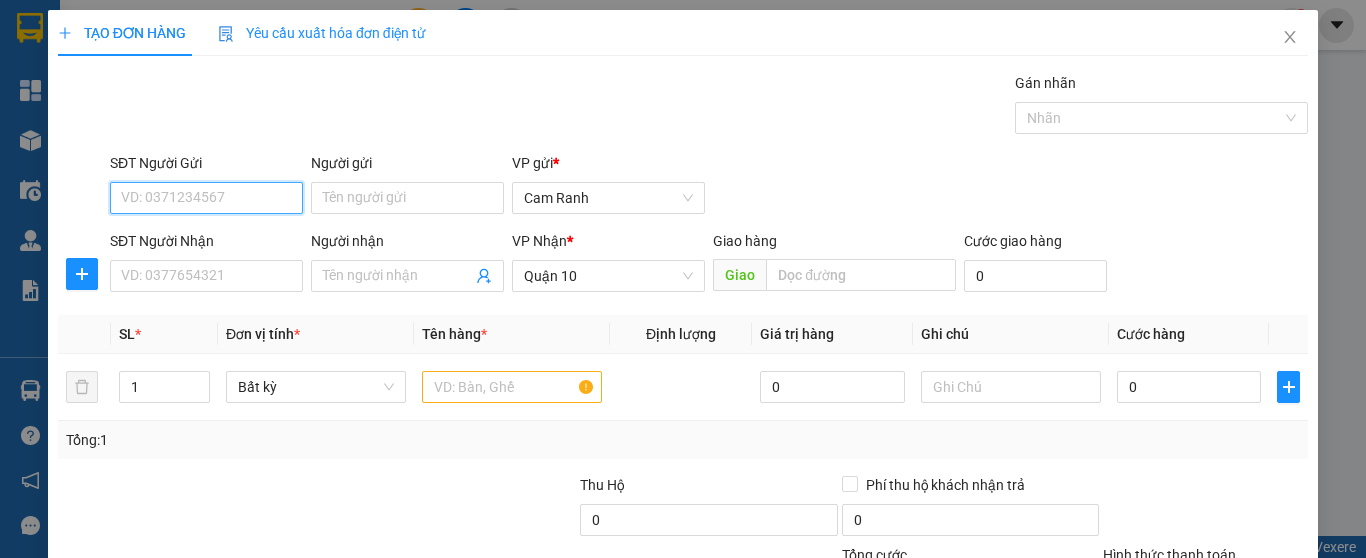 click on "SĐT Người Gửi" at bounding box center (206, 198) 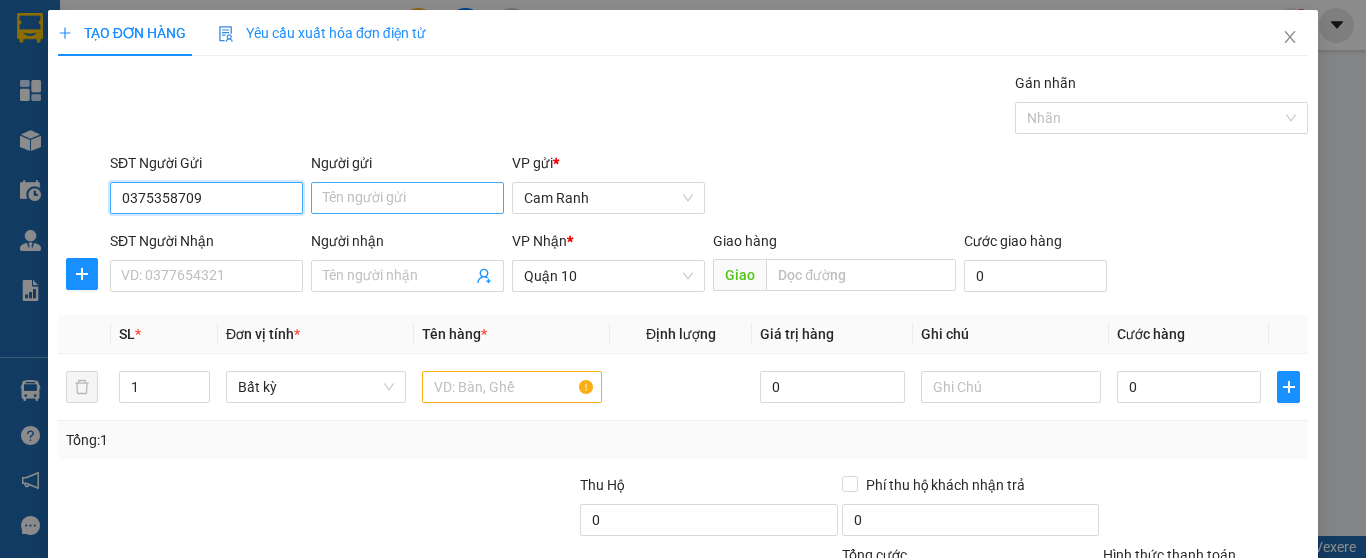 type on "0375358709" 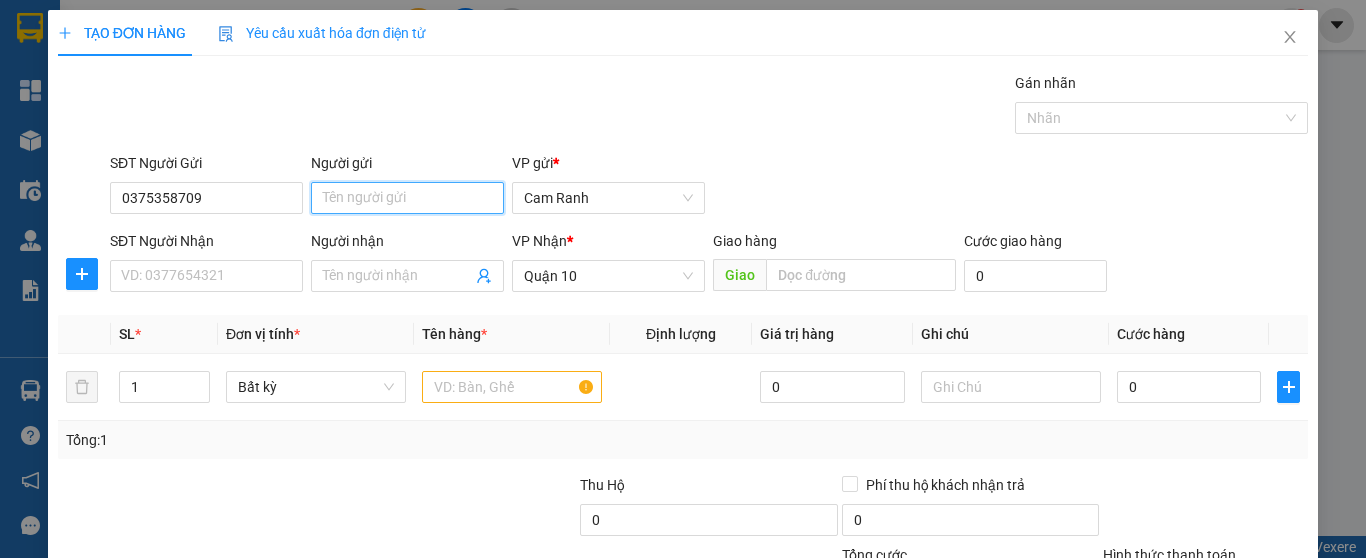 click on "Người gửi" at bounding box center (407, 198) 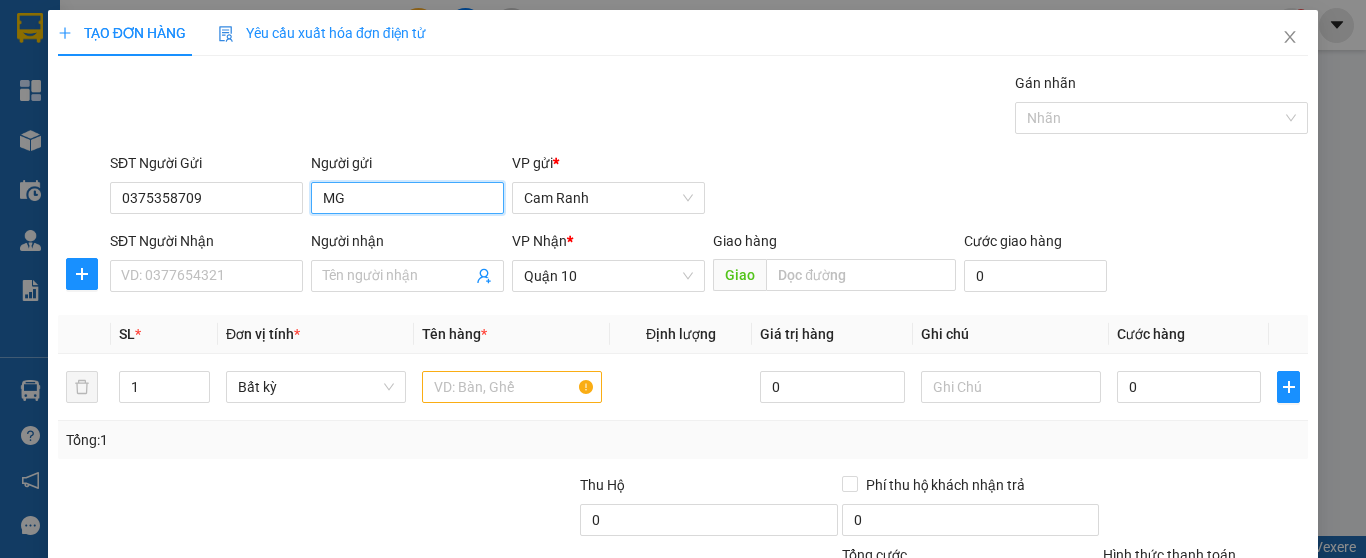 type on "M" 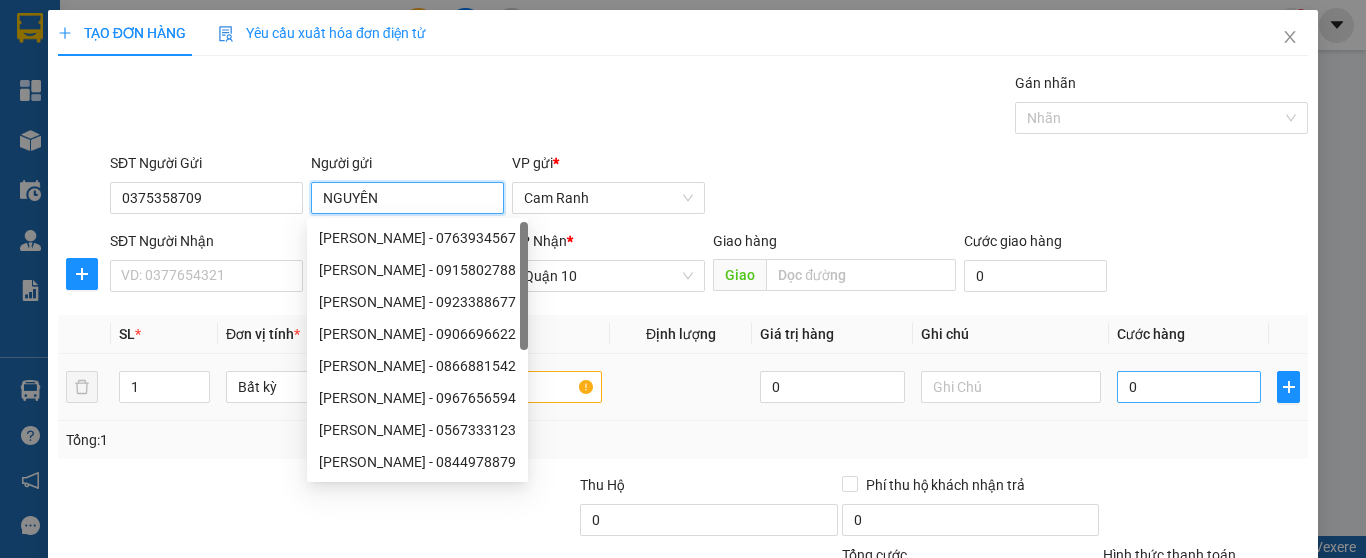 type on "NGUYÊN" 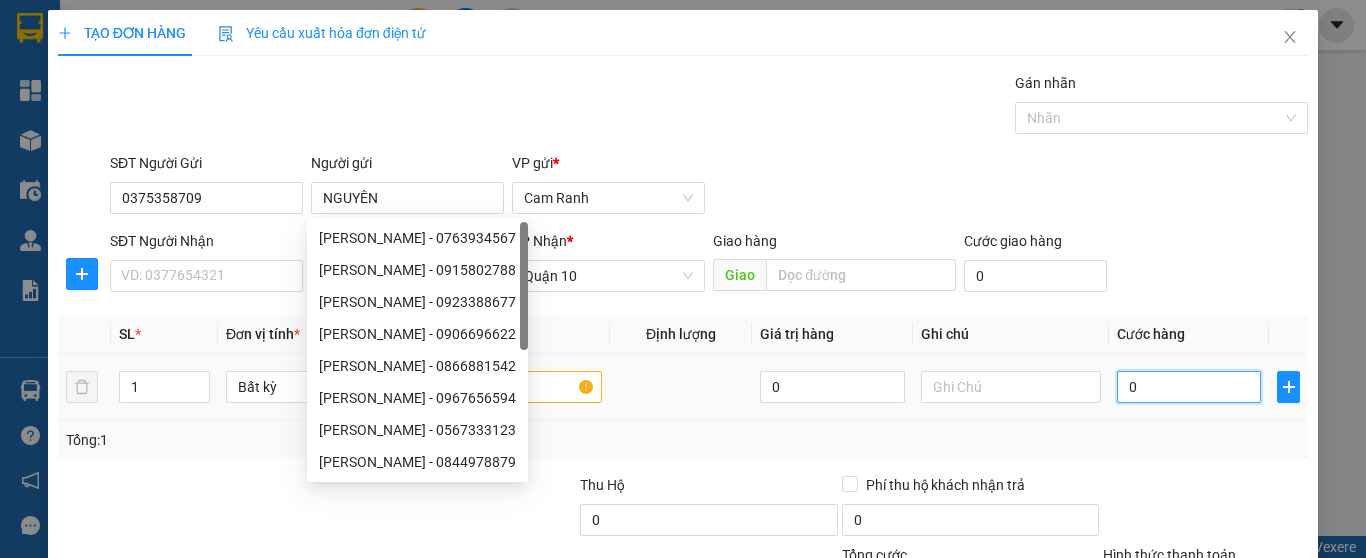 click on "0" at bounding box center [1189, 387] 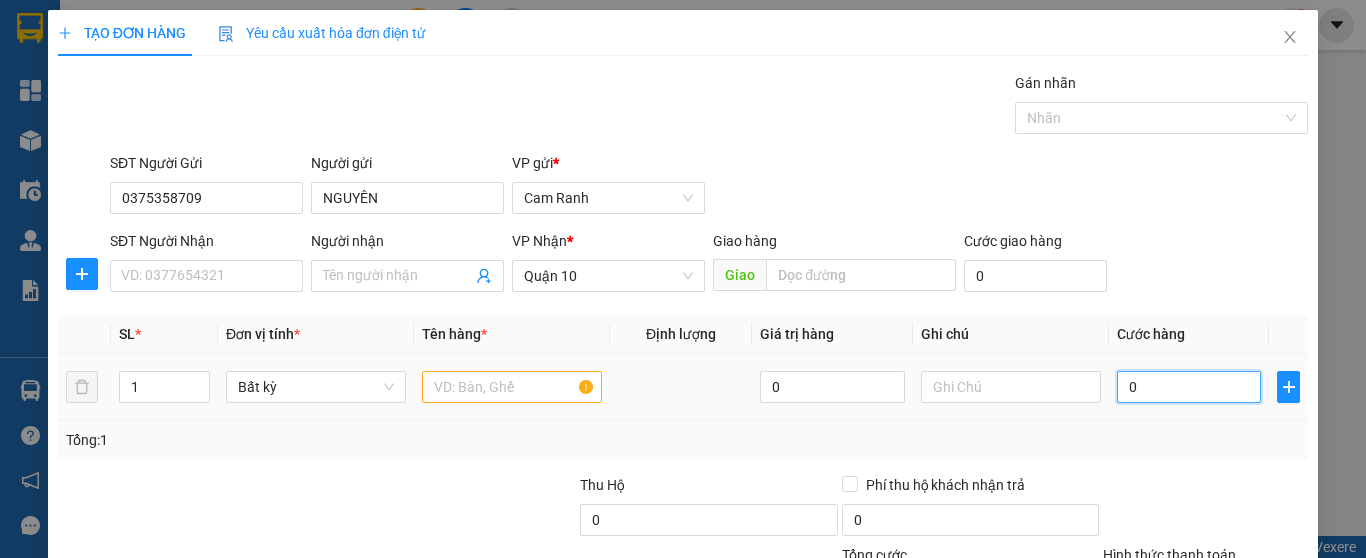 type on "2" 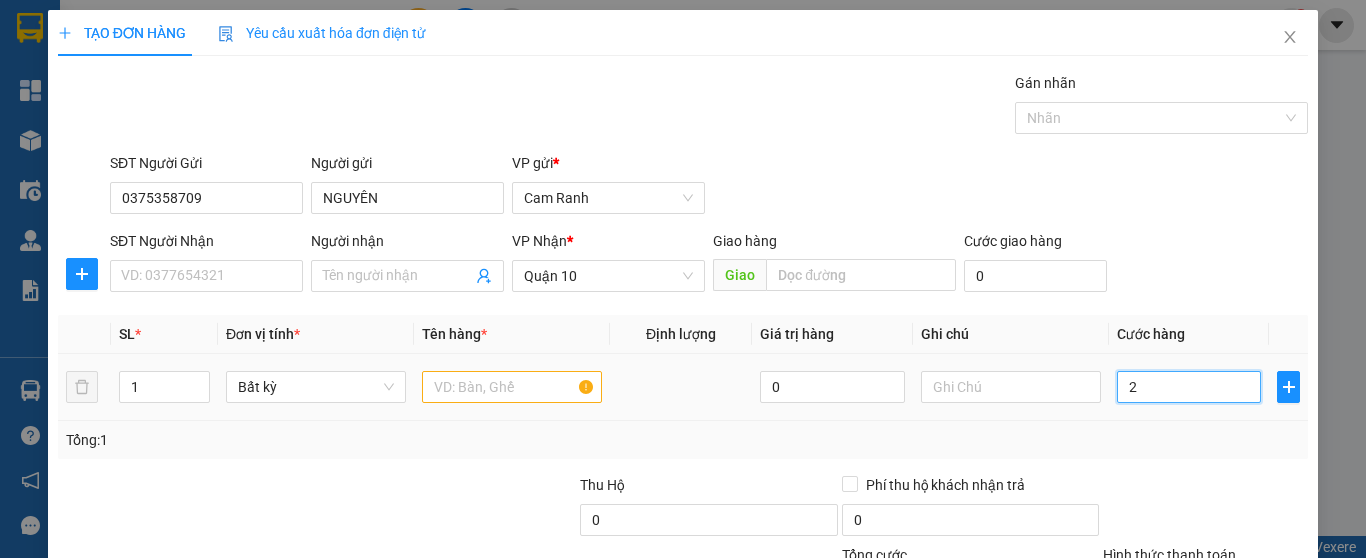 type on "2" 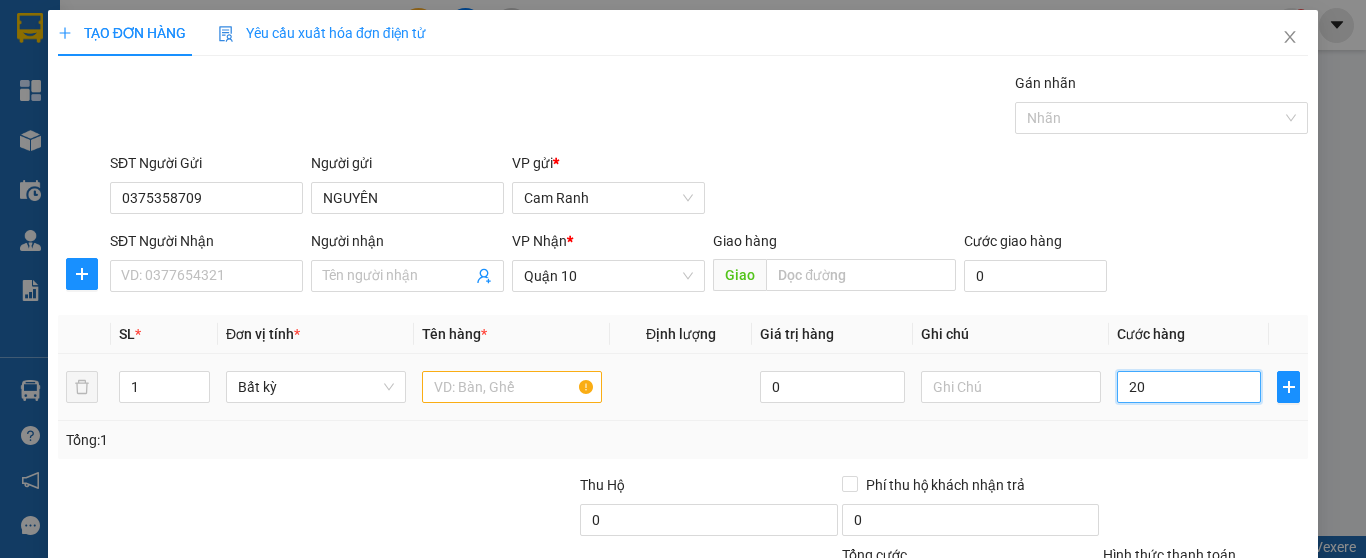 type on "200" 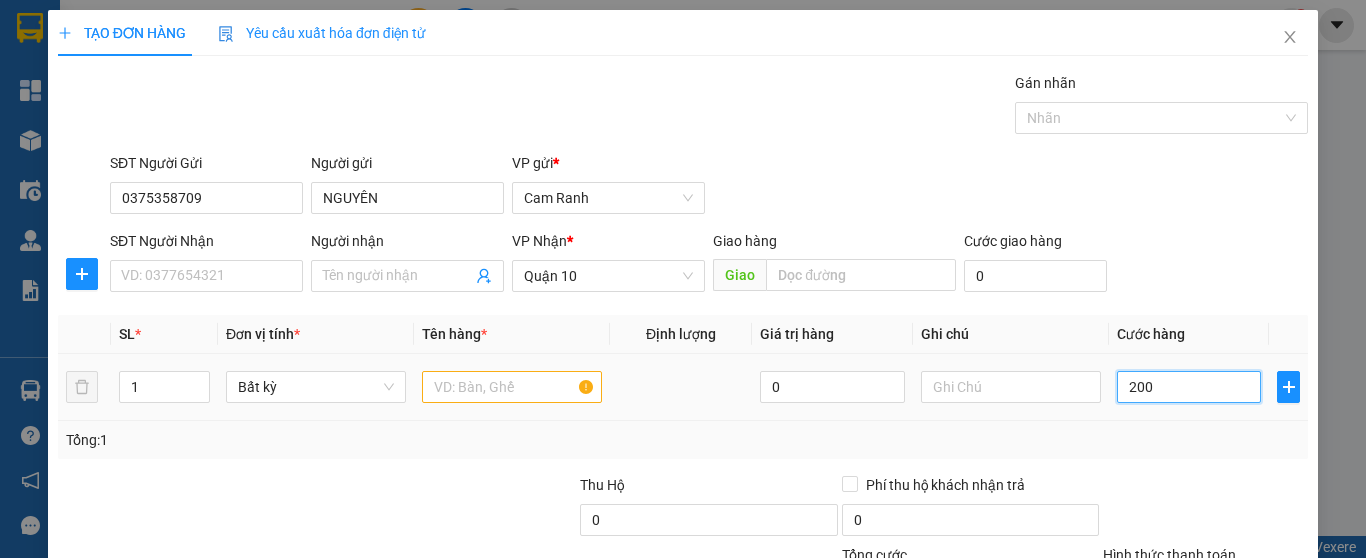 type on "2.000" 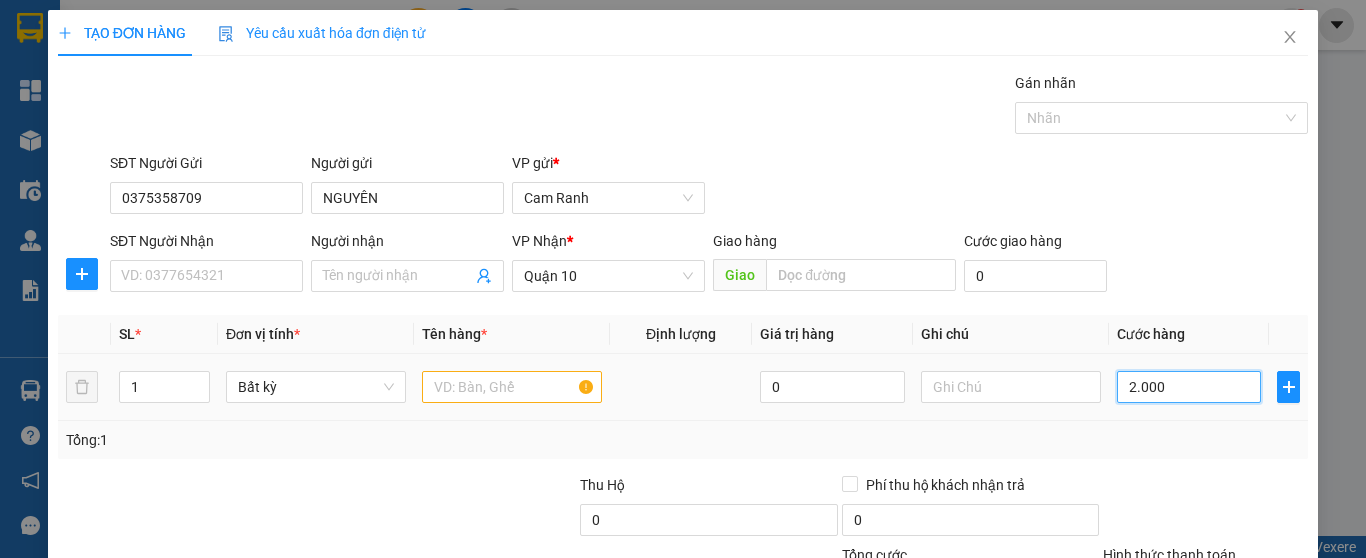 type on "2.000" 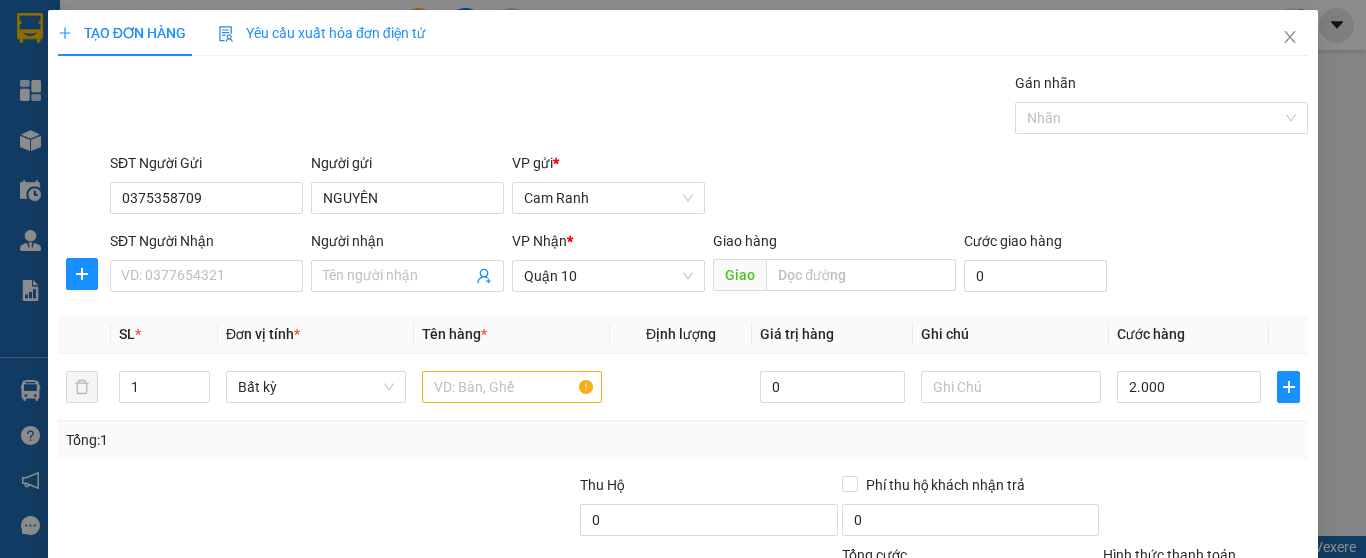 type on "2.000.000" 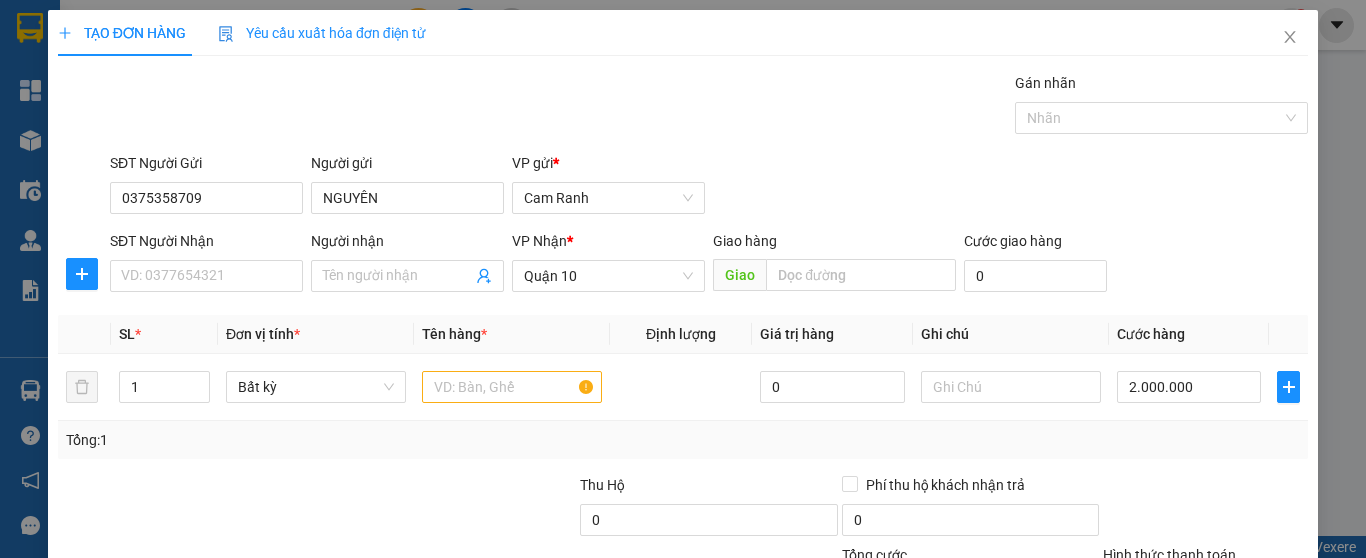 click on "Tổng:  1" at bounding box center (683, 440) 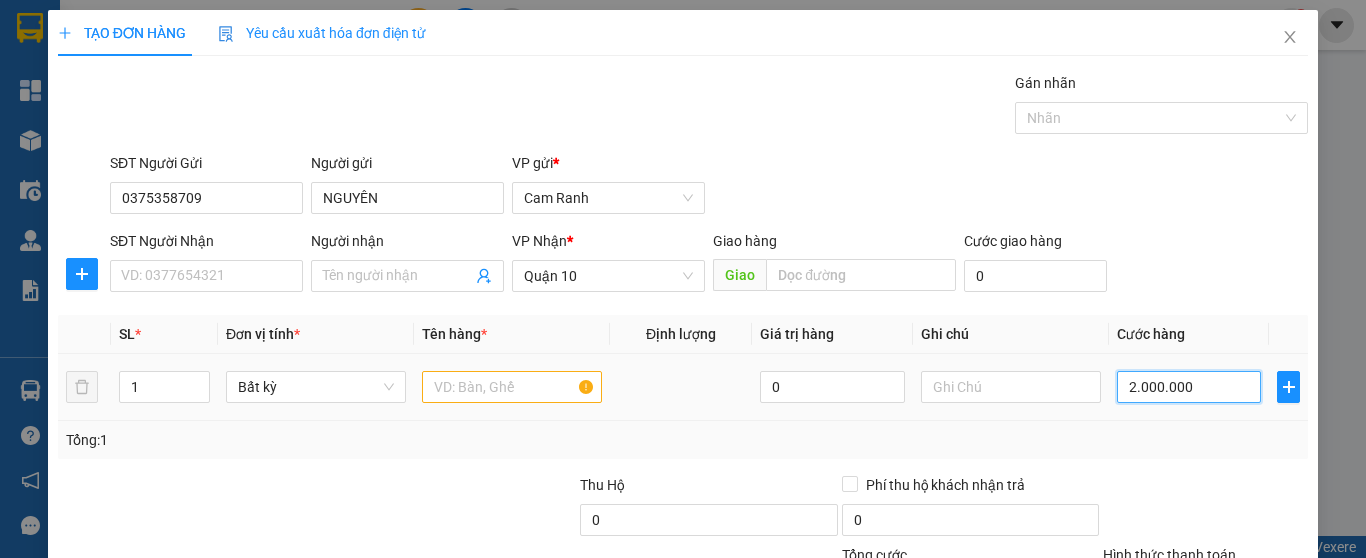 click on "2.000.000" at bounding box center [1189, 387] 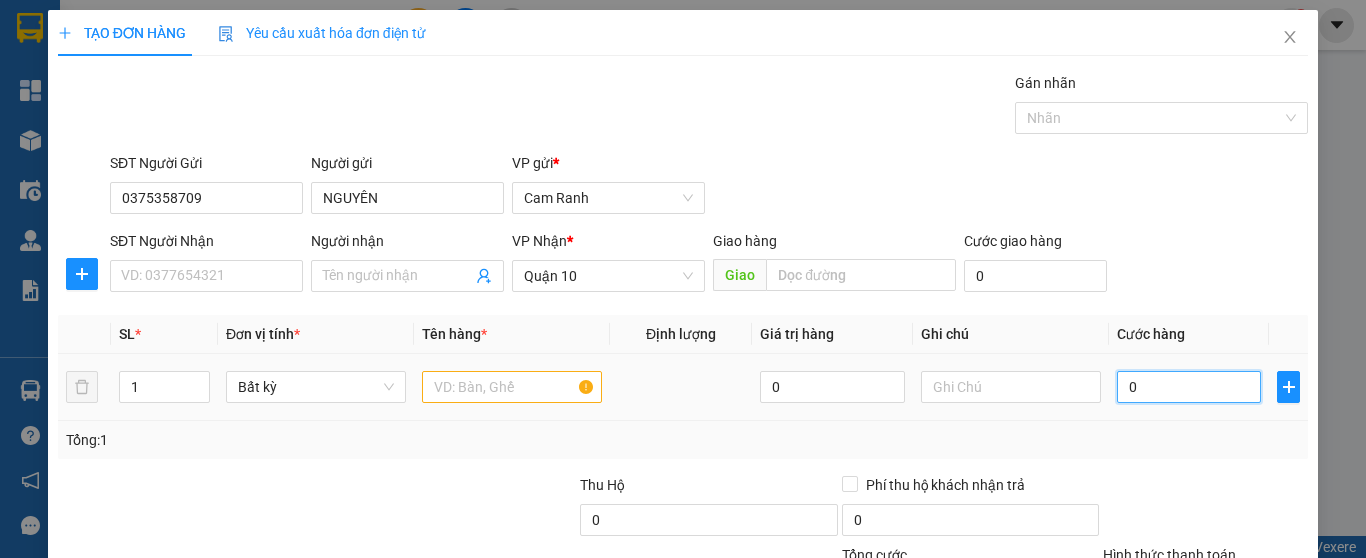 type on "02" 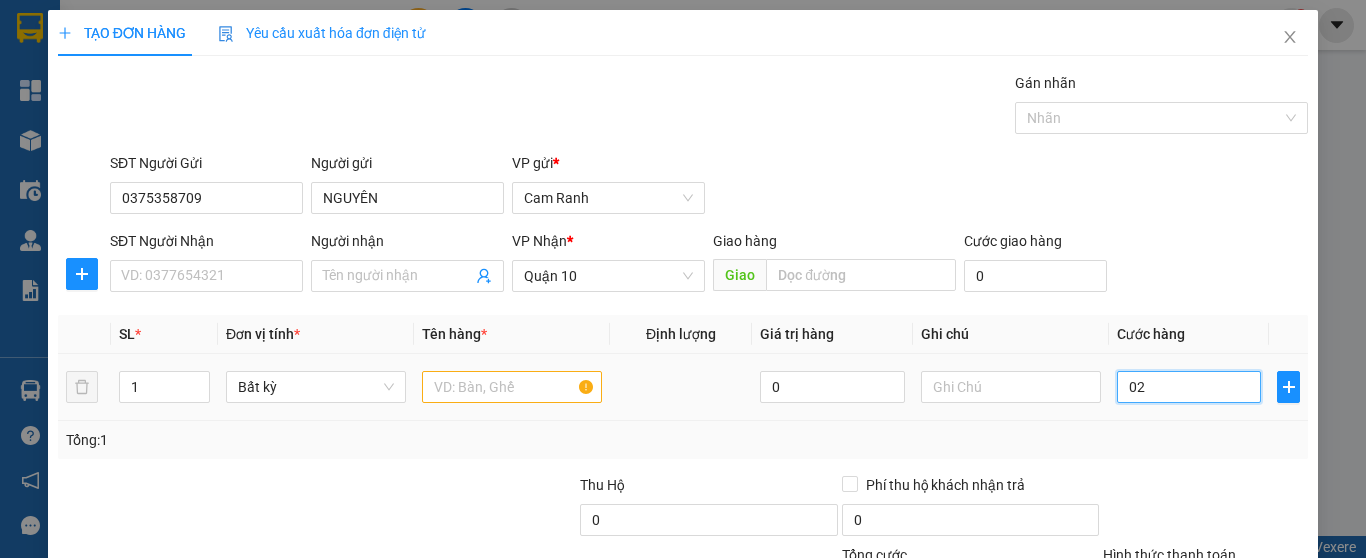 type on "020" 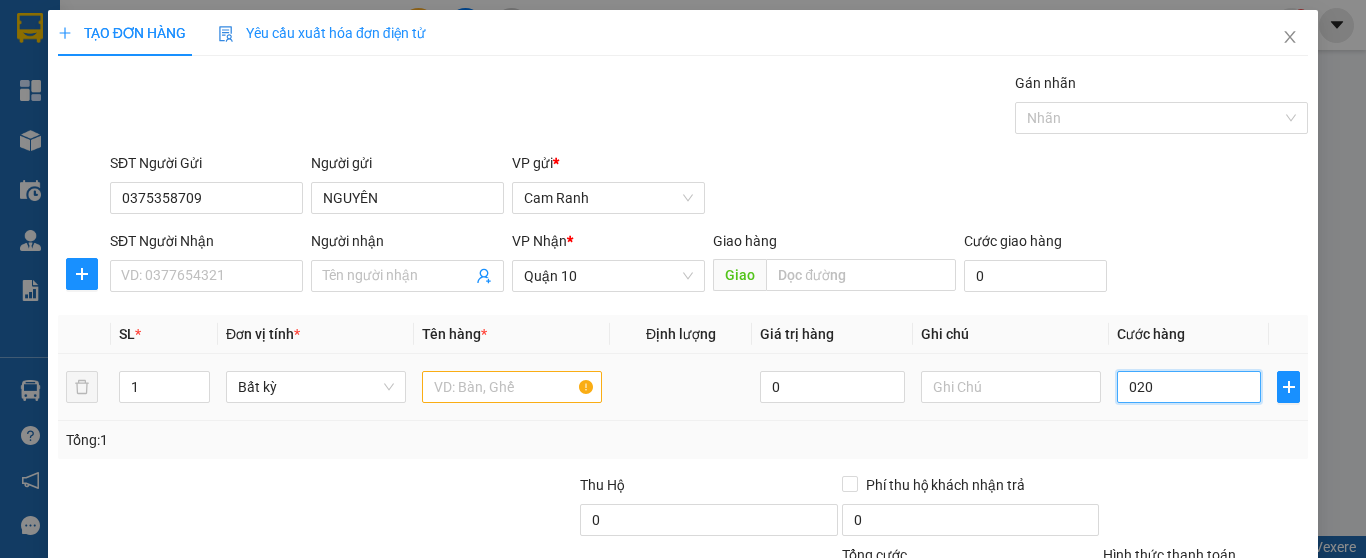 type on "20" 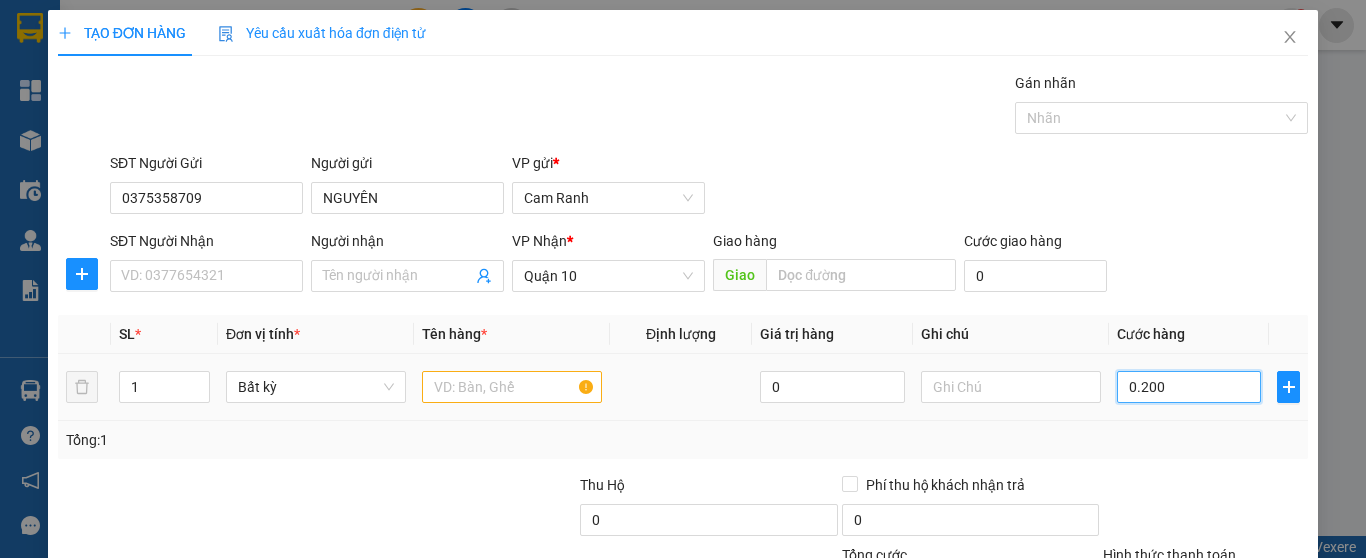 type on "200" 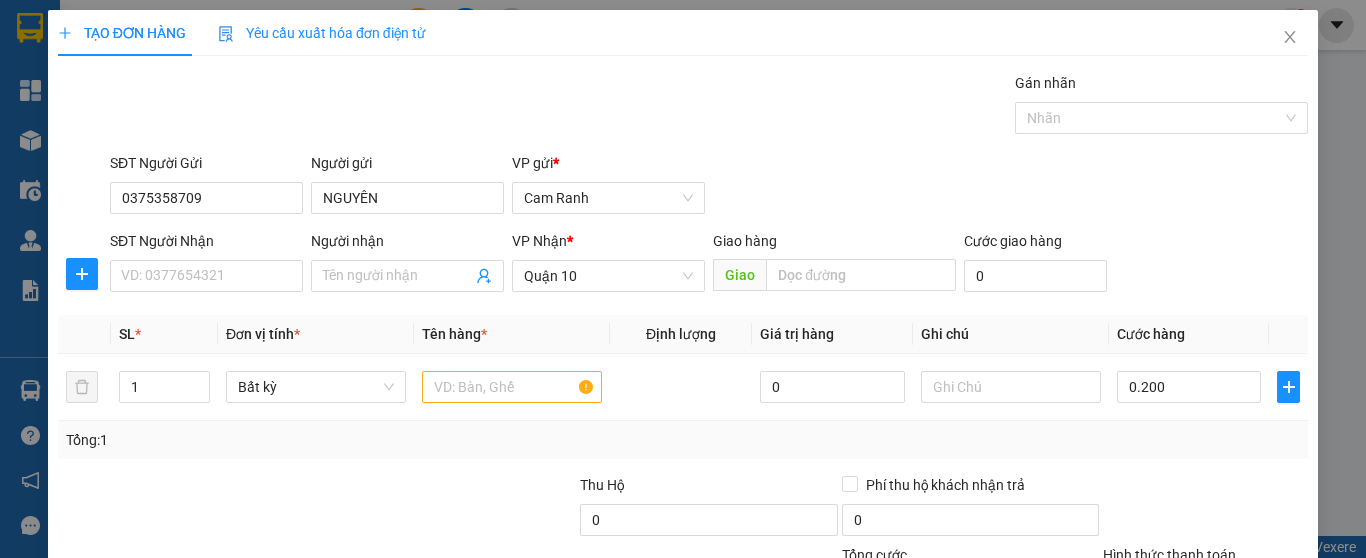 click on "Tổng:  1" at bounding box center (683, 440) 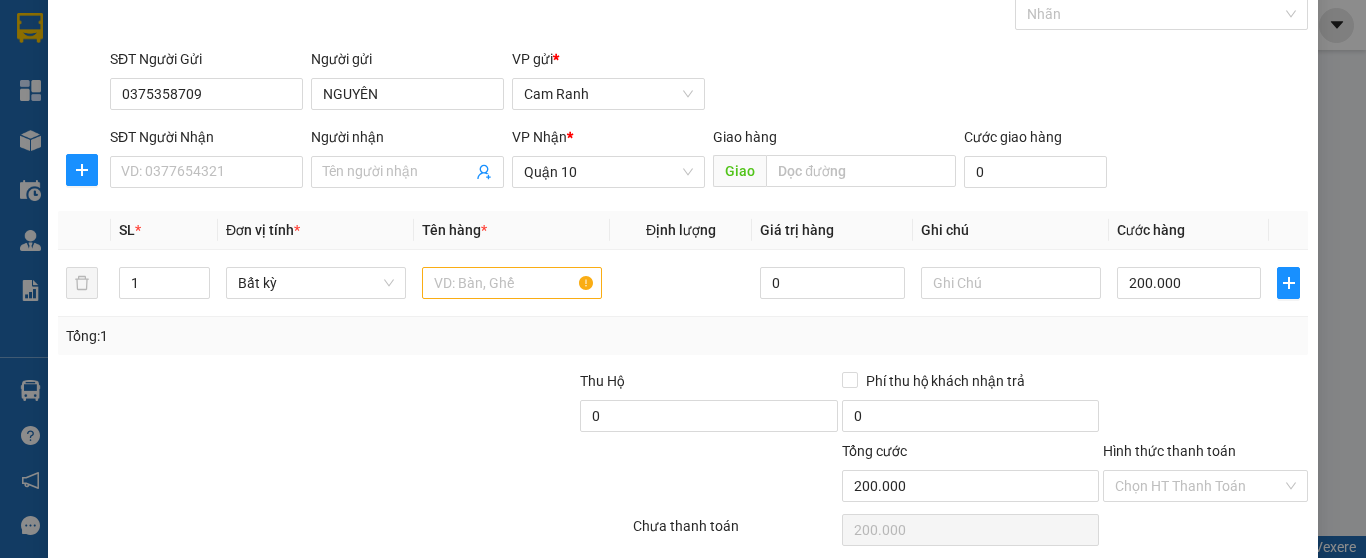 scroll, scrollTop: 82, scrollLeft: 0, axis: vertical 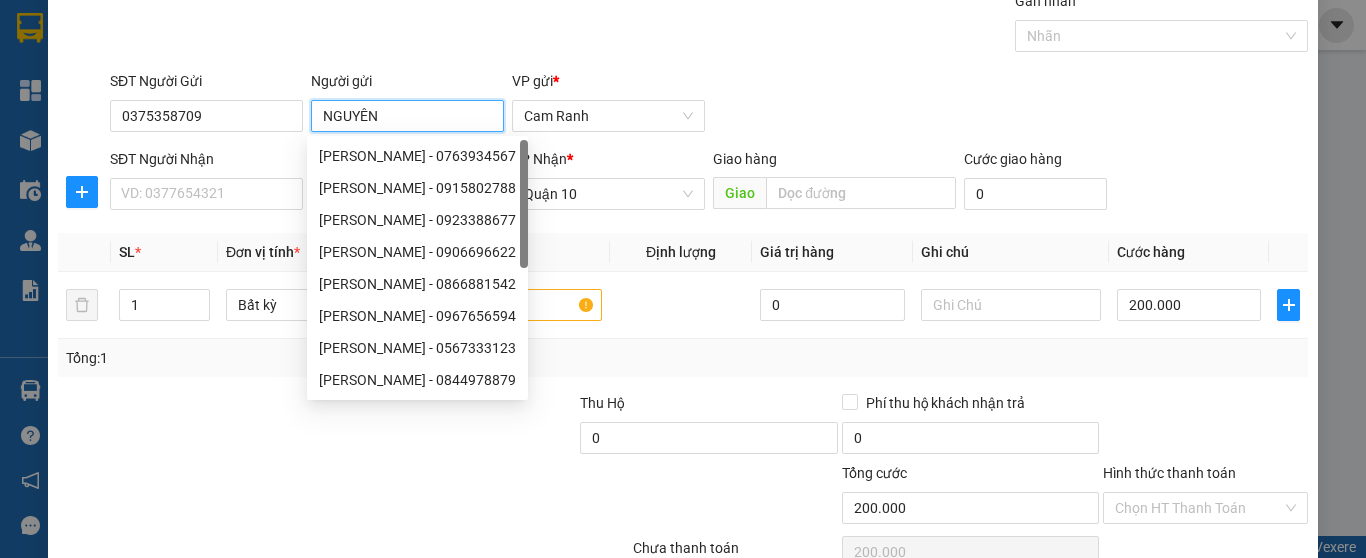 drag, startPoint x: 388, startPoint y: 110, endPoint x: 317, endPoint y: 118, distance: 71.44928 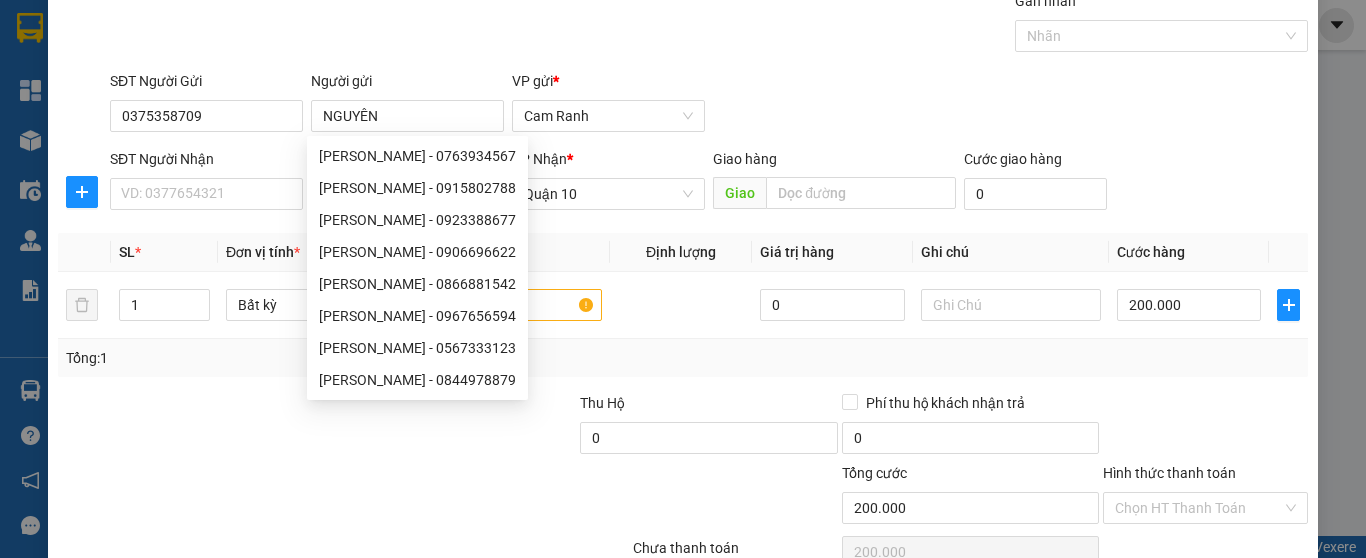 click on "Transit Pickup Surcharge Ids Transit Deliver Surcharge Ids Transit Deliver Surcharge Transit Deliver Surcharge Gói vận chuyển  * [PERSON_NAME] Gán [PERSON_NAME] SĐT Người Gửi 0375358709 Người gửi [PERSON_NAME] gửi  * Cam Ranh SĐT Người [PERSON_NAME]: 0377654321 Người [PERSON_NAME] Tên người [PERSON_NAME] [PERSON_NAME]  * [PERSON_NAME] 10 [PERSON_NAME] hàng [PERSON_NAME] [PERSON_NAME] hàng 0 SL  * Đơn vị tính  * Tên hàng  * Định [PERSON_NAME] trị hàng Ghi [PERSON_NAME] hàng                   1 Bất kỳ 0 200.000 Tổng:  1 Thu Hộ 0 Phí thu hộ [PERSON_NAME] trả 0 [PERSON_NAME] 200.000 [PERSON_NAME] [PERSON_NAME] HT [PERSON_NAME] Số [PERSON_NAME] thu trước 0 Chưa [PERSON_NAME] 200.000 [PERSON_NAME] [PERSON_NAME] nháp Xóa Thông tin [PERSON_NAME] và In" at bounding box center [683, 304] 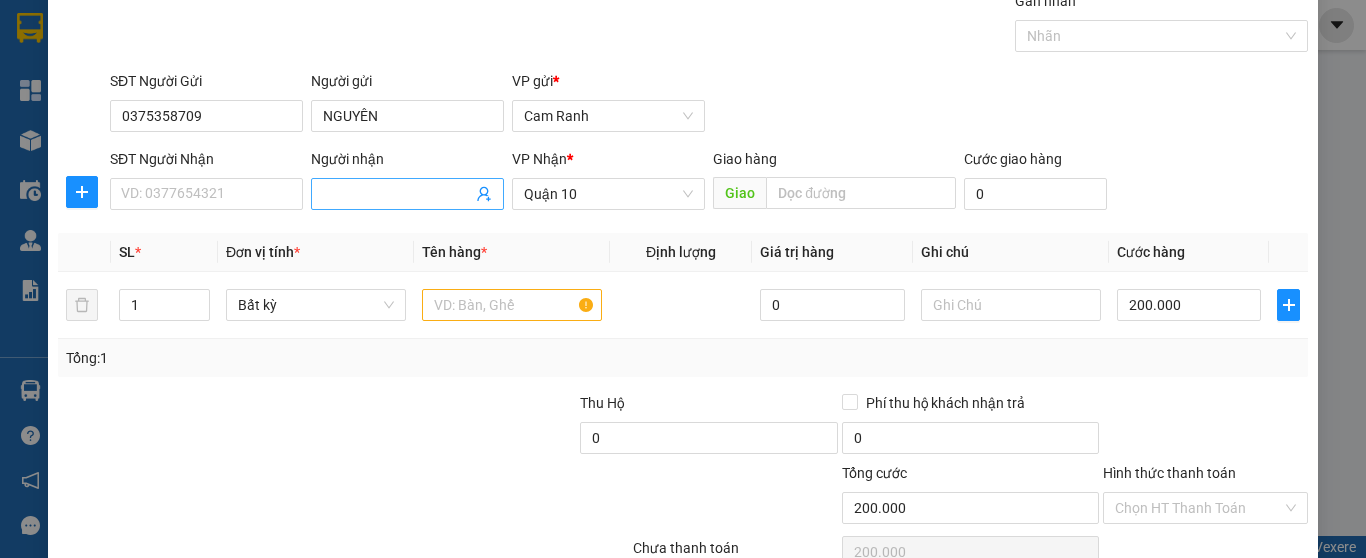 click on "Người nhận" at bounding box center [397, 194] 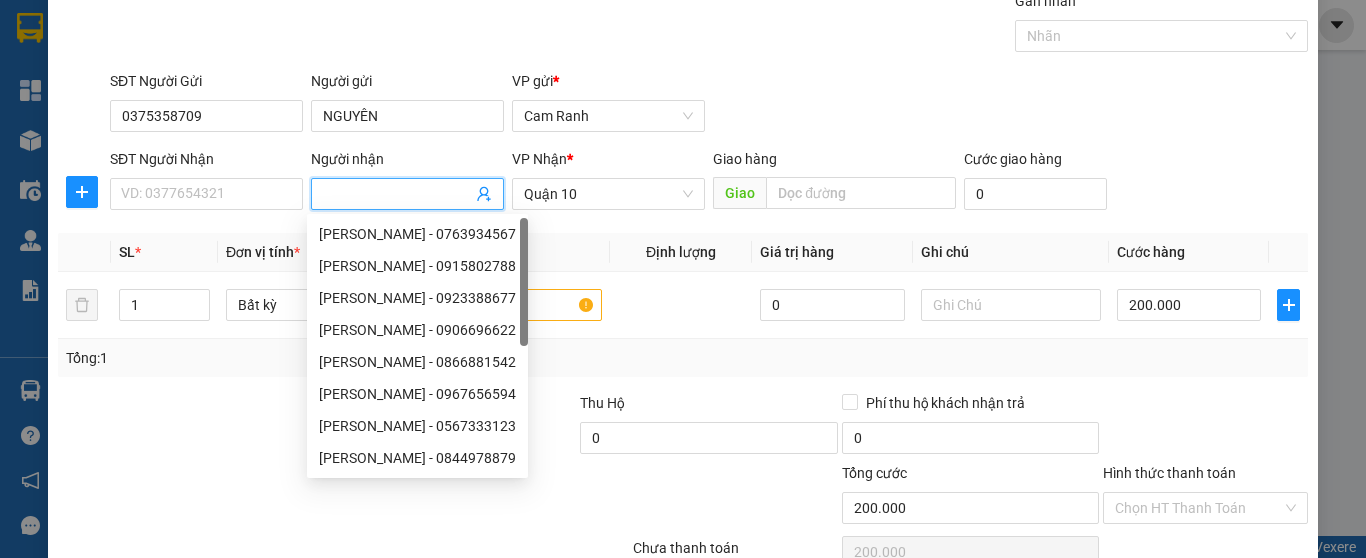 paste on "NGUYÊN" 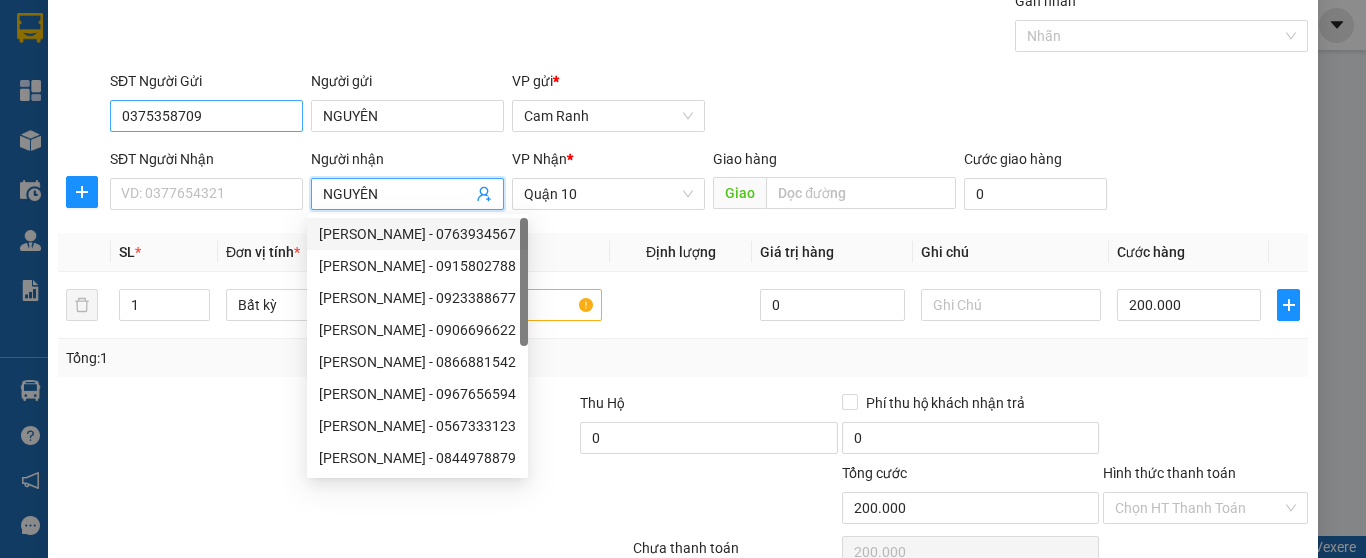 type on "NGUYÊN" 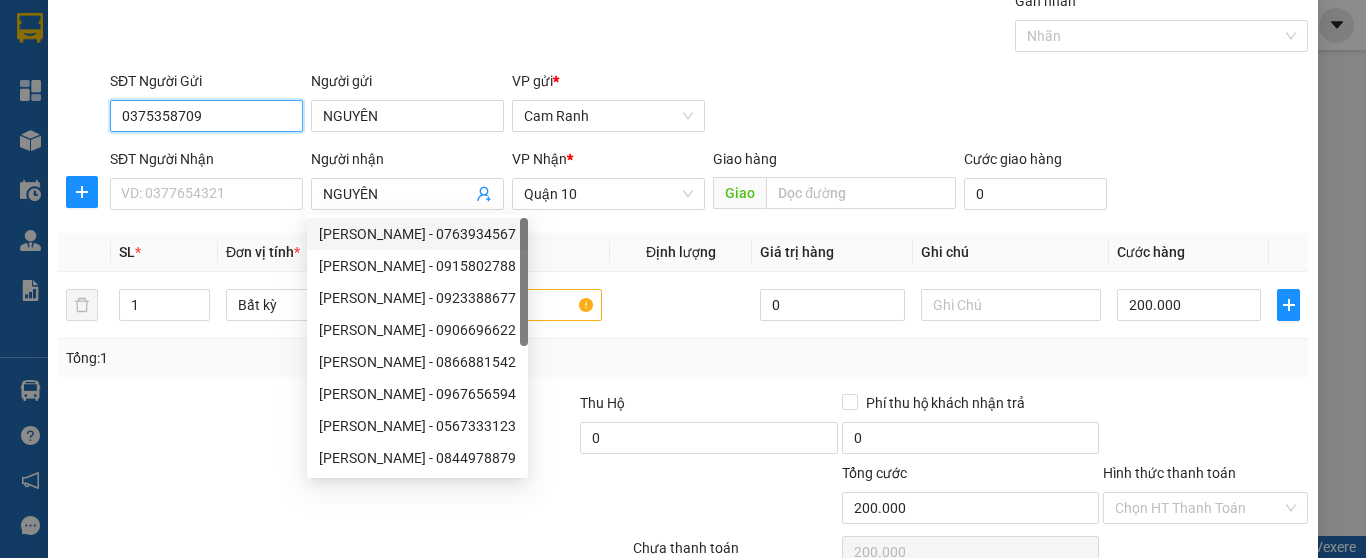 drag, startPoint x: 224, startPoint y: 116, endPoint x: 84, endPoint y: 116, distance: 140 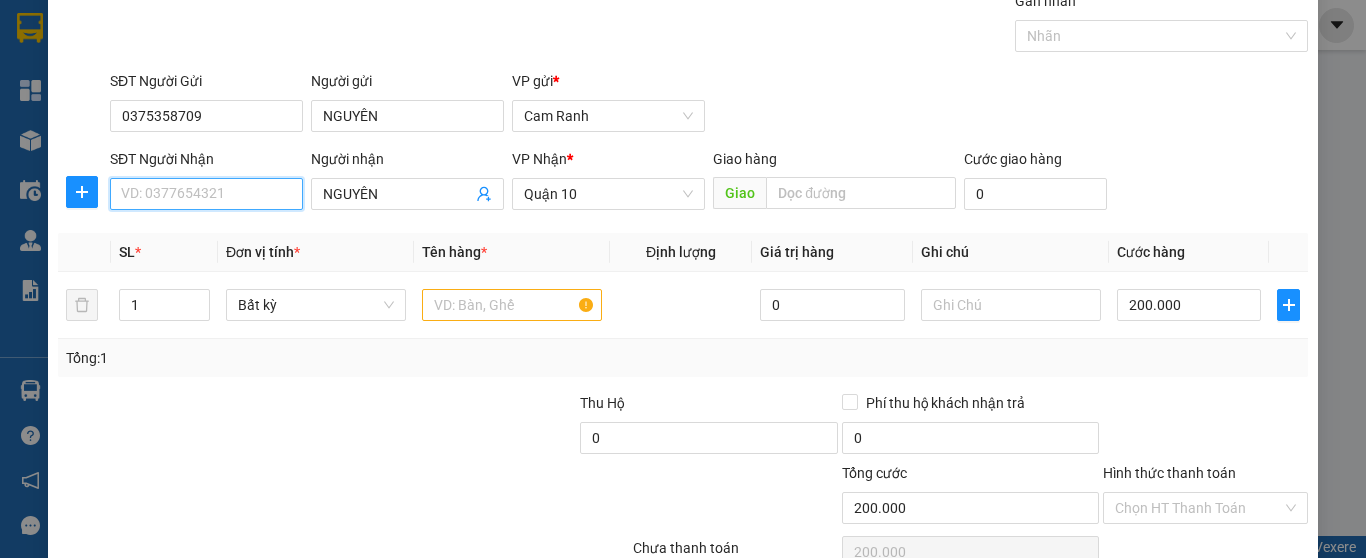 click on "SĐT Người Nhận" at bounding box center [206, 194] 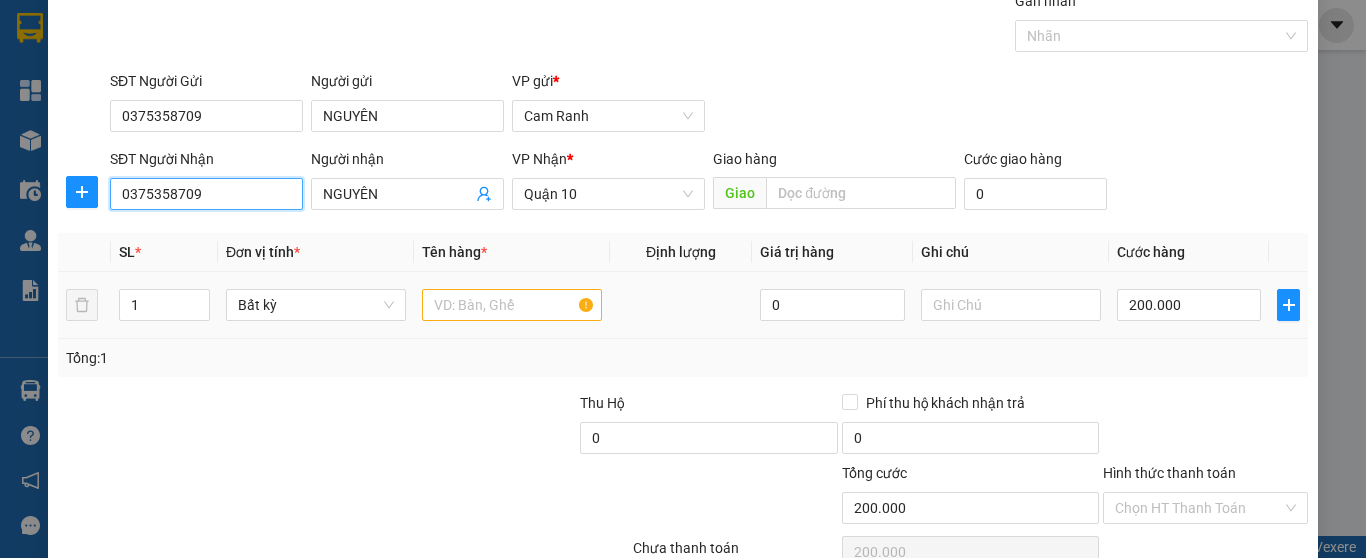 type on "0375358709" 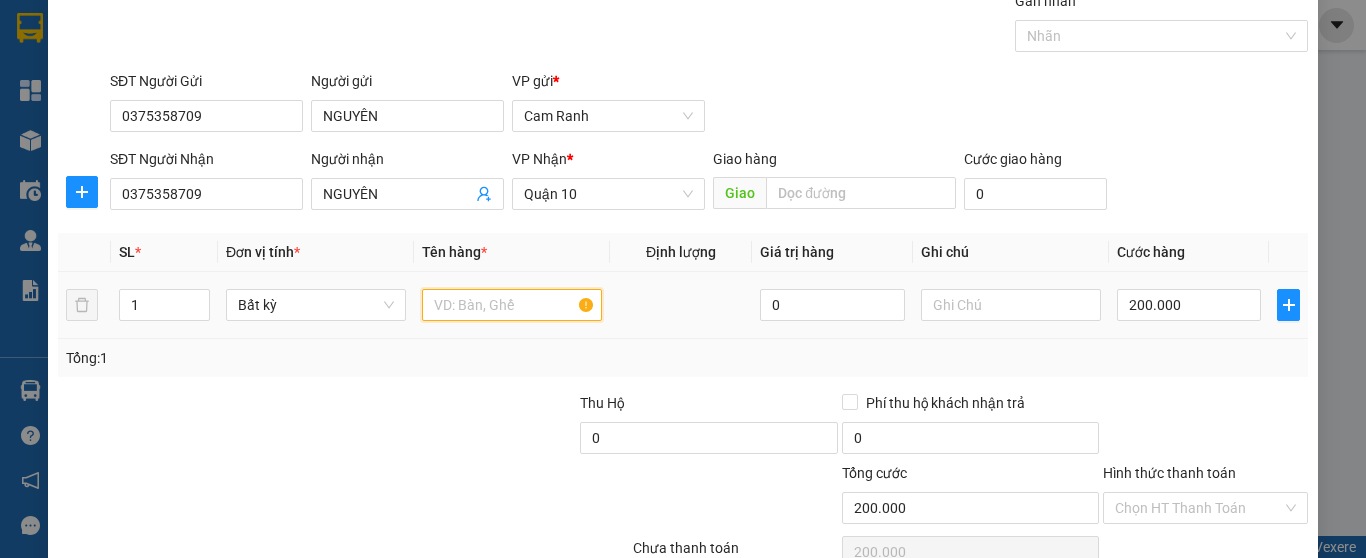 click at bounding box center (512, 305) 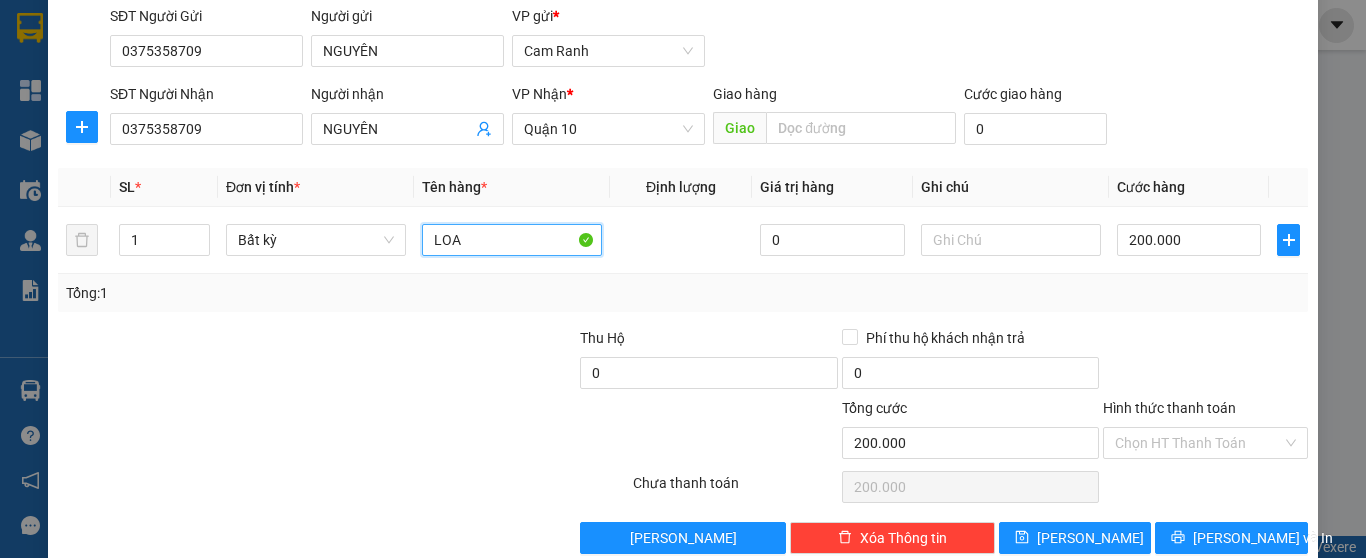 scroll, scrollTop: 182, scrollLeft: 0, axis: vertical 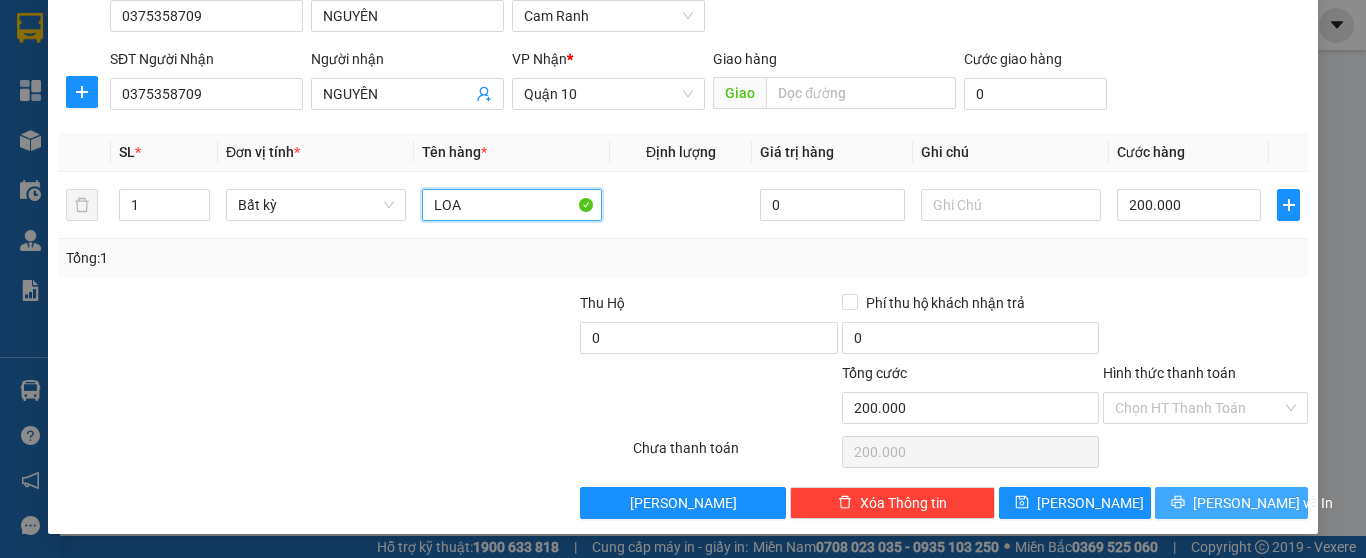 type on "LOA" 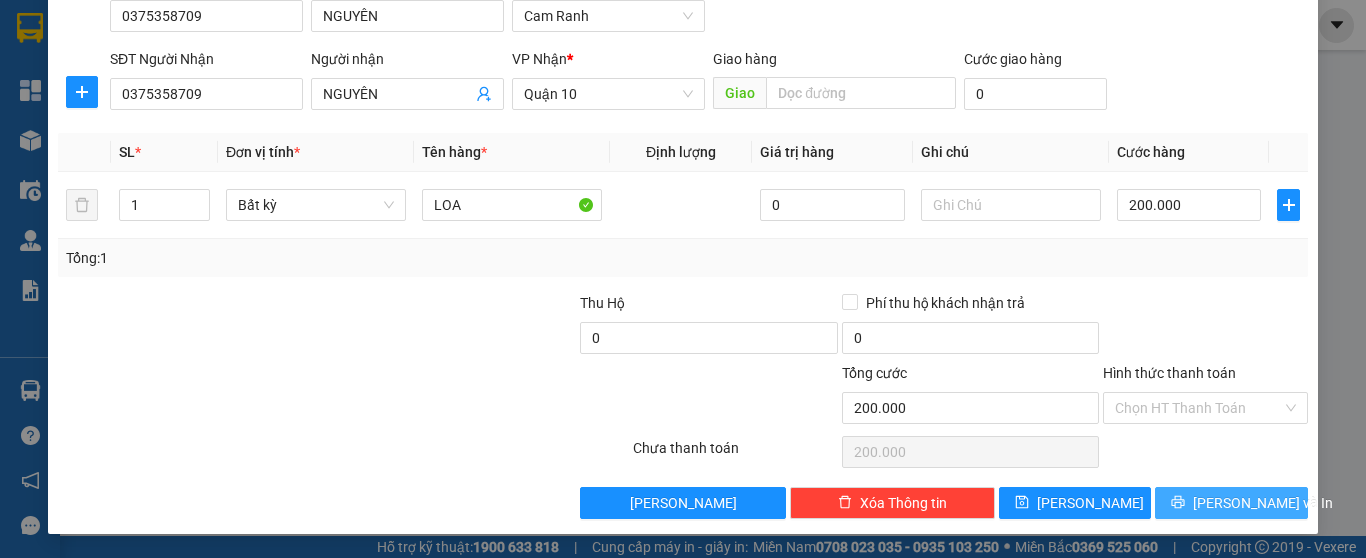 click on "[PERSON_NAME] và In" at bounding box center [1263, 503] 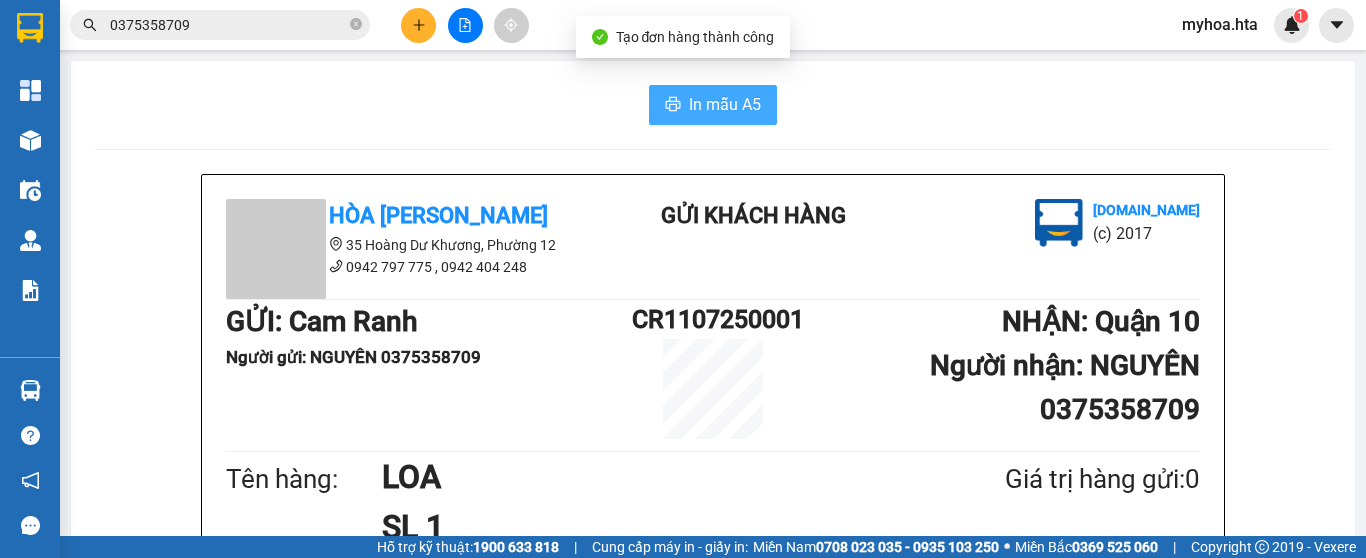 click on "In mẫu A5" at bounding box center [725, 104] 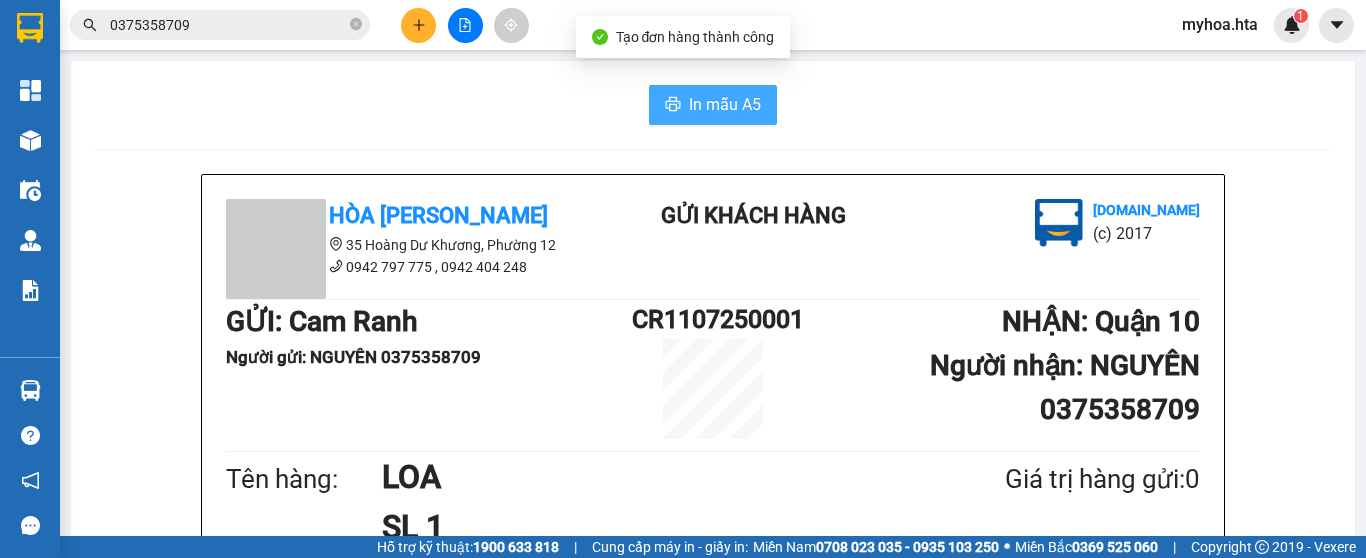 scroll, scrollTop: 0, scrollLeft: 0, axis: both 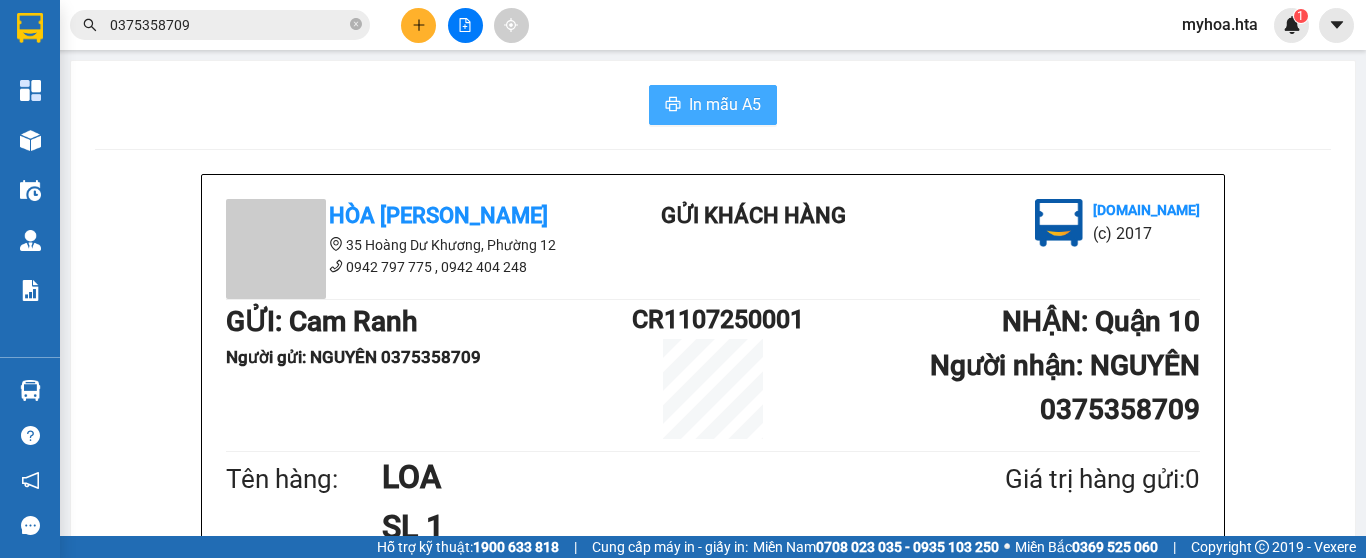 click on "In mẫu A5" at bounding box center (725, 104) 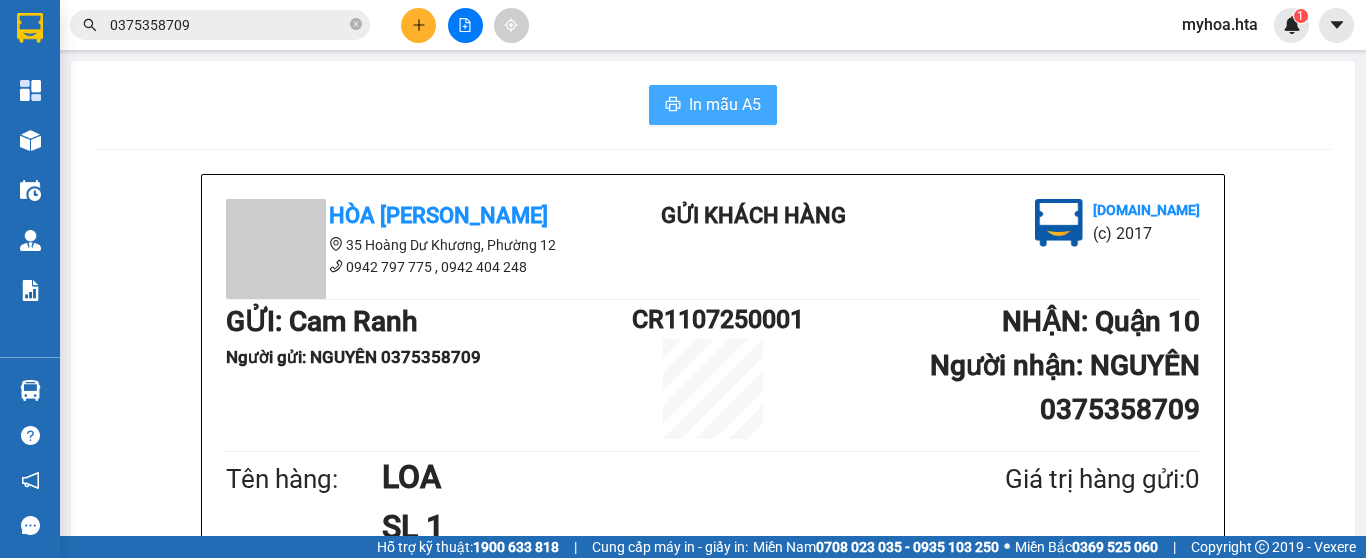 scroll, scrollTop: 0, scrollLeft: 0, axis: both 